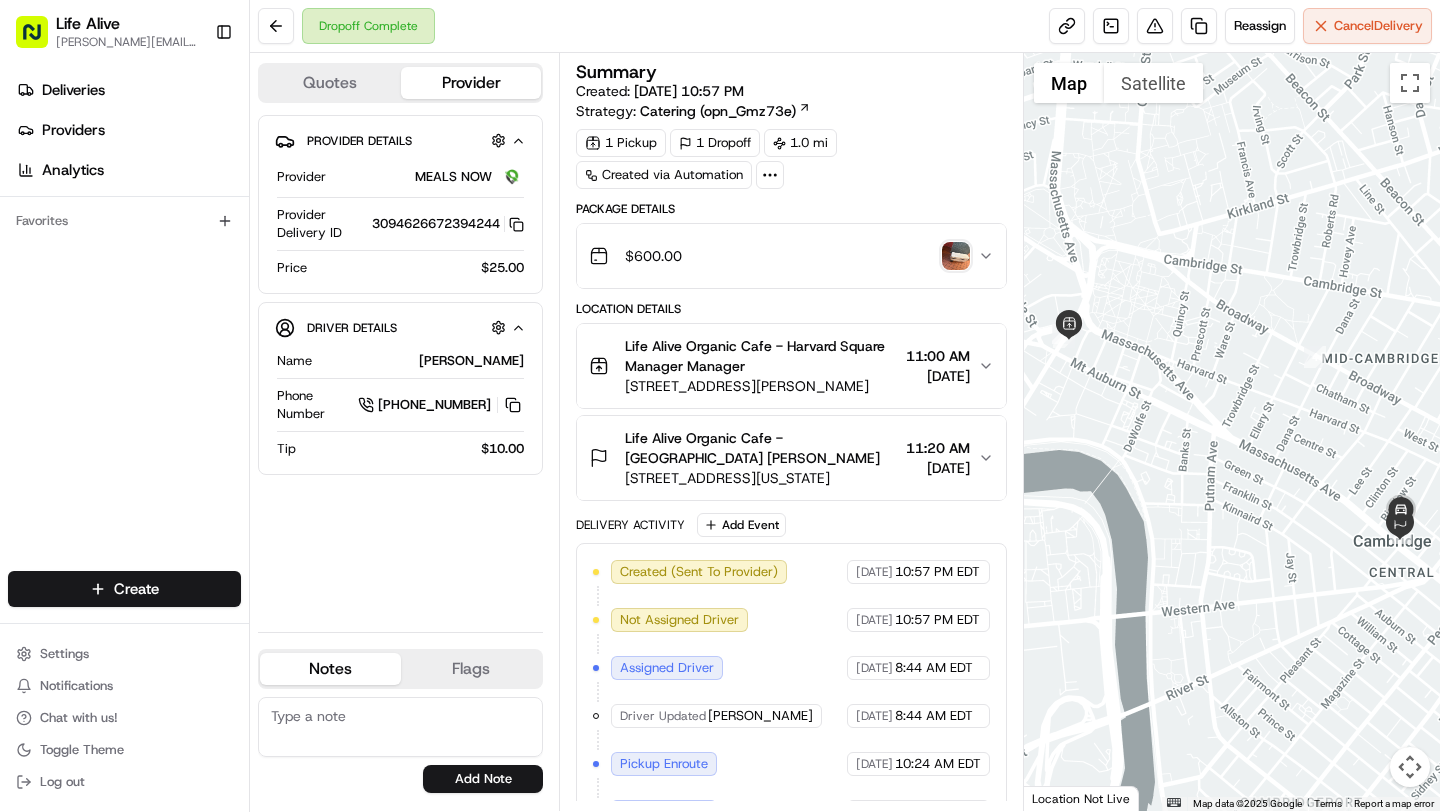 scroll, scrollTop: 0, scrollLeft: 0, axis: both 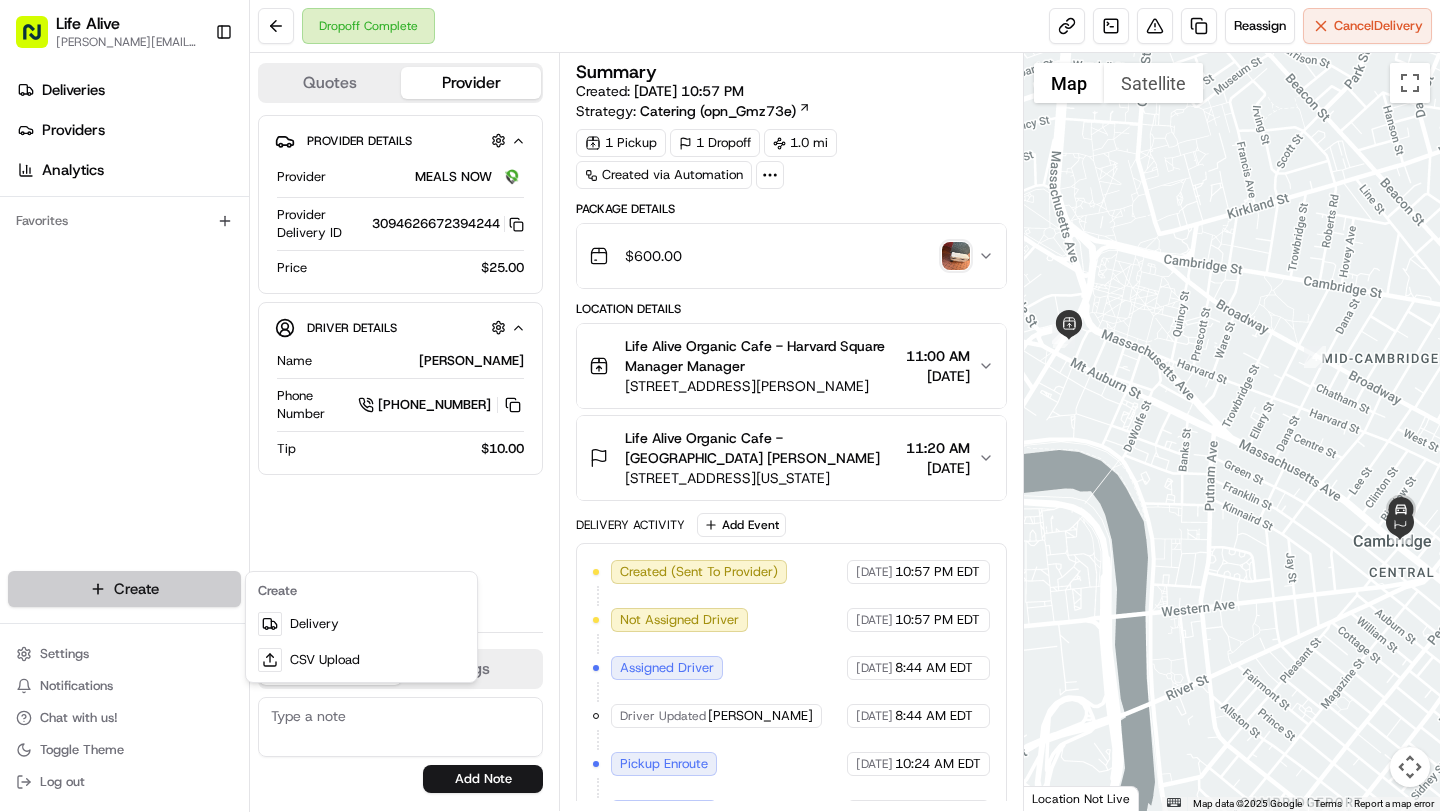 click on "Life Alive [PERSON_NAME][EMAIL_ADDRESS][DOMAIN_NAME] Toggle Sidebar Deliveries Providers Analytics Favorites Main Menu Members & Organization Organization Users Roles Preferences Customization Tracking Orchestration Automations Dispatch Strategy Locations Pickup Locations Dropoff Locations Billing Billing Refund Requests Integrations Notification Triggers Webhooks API Keys Request Logs Create Settings Notifications Chat with us! Toggle Theme Log out Dropoff Complete Reassign Cancel  Delivery Quotes Provider Provider Details Hidden ( 3 ) Provider MEALS NOW   Provider Delivery ID 3094626672394244 Copy  3094626672394244 Price $25.00 Driver Details Hidden ( 10 ) Name [PERSON_NAME] Phone Number [PHONE_NUMBER] Tip $10.00 Notes Flags No results found Add Note No results found Add Flag Summary Created:   [DATE] 10:57 PM Strategy:   Catering (opn_Gmz73e) 1   Pickup 1   Dropoff 1.0 mi Created via Automation Package Details $ 600.00 Location Details Life Alive Organic Cafe - [GEOGRAPHIC_DATA] Manager Manager 11:00 AM ←" at bounding box center [720, 406] 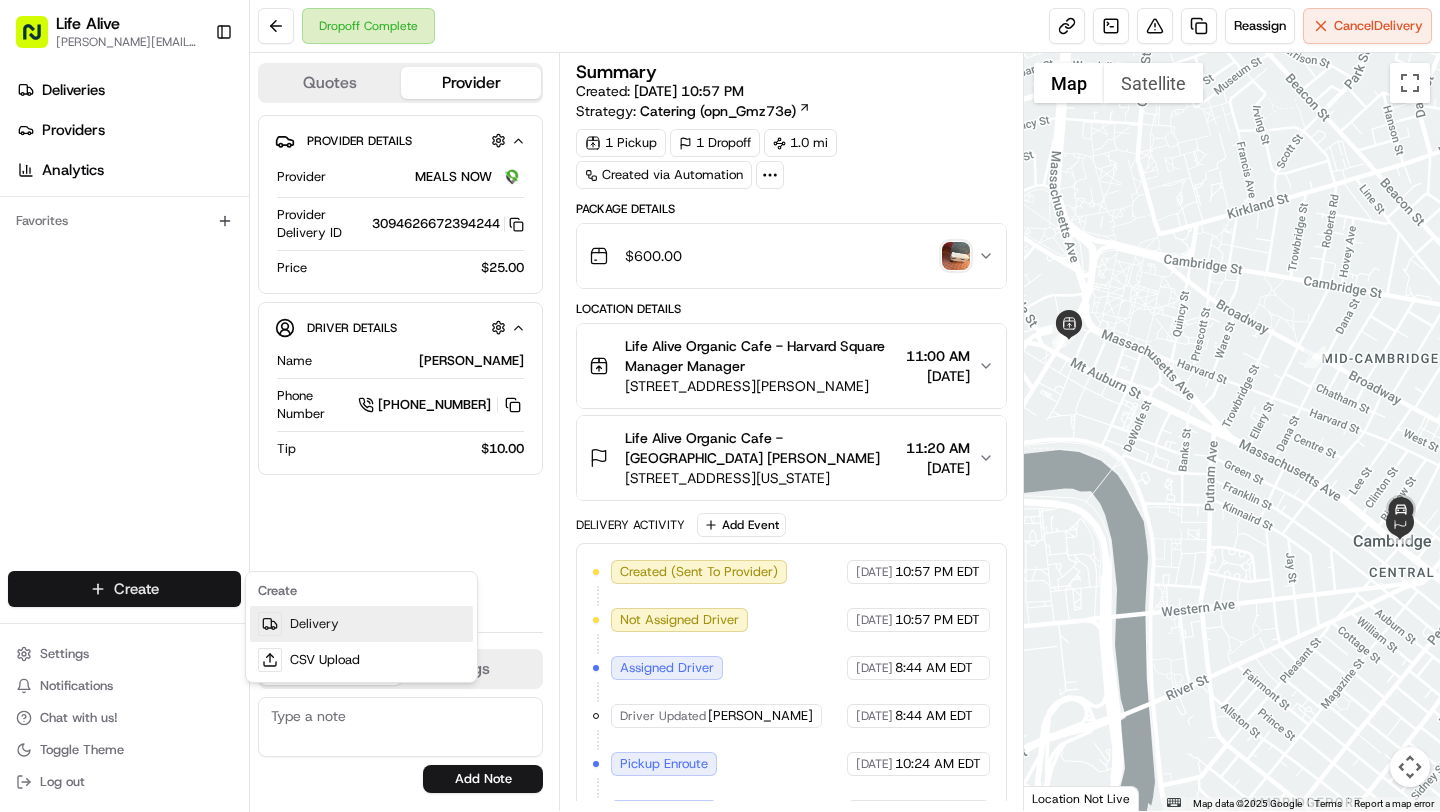click on "Delivery" at bounding box center (361, 624) 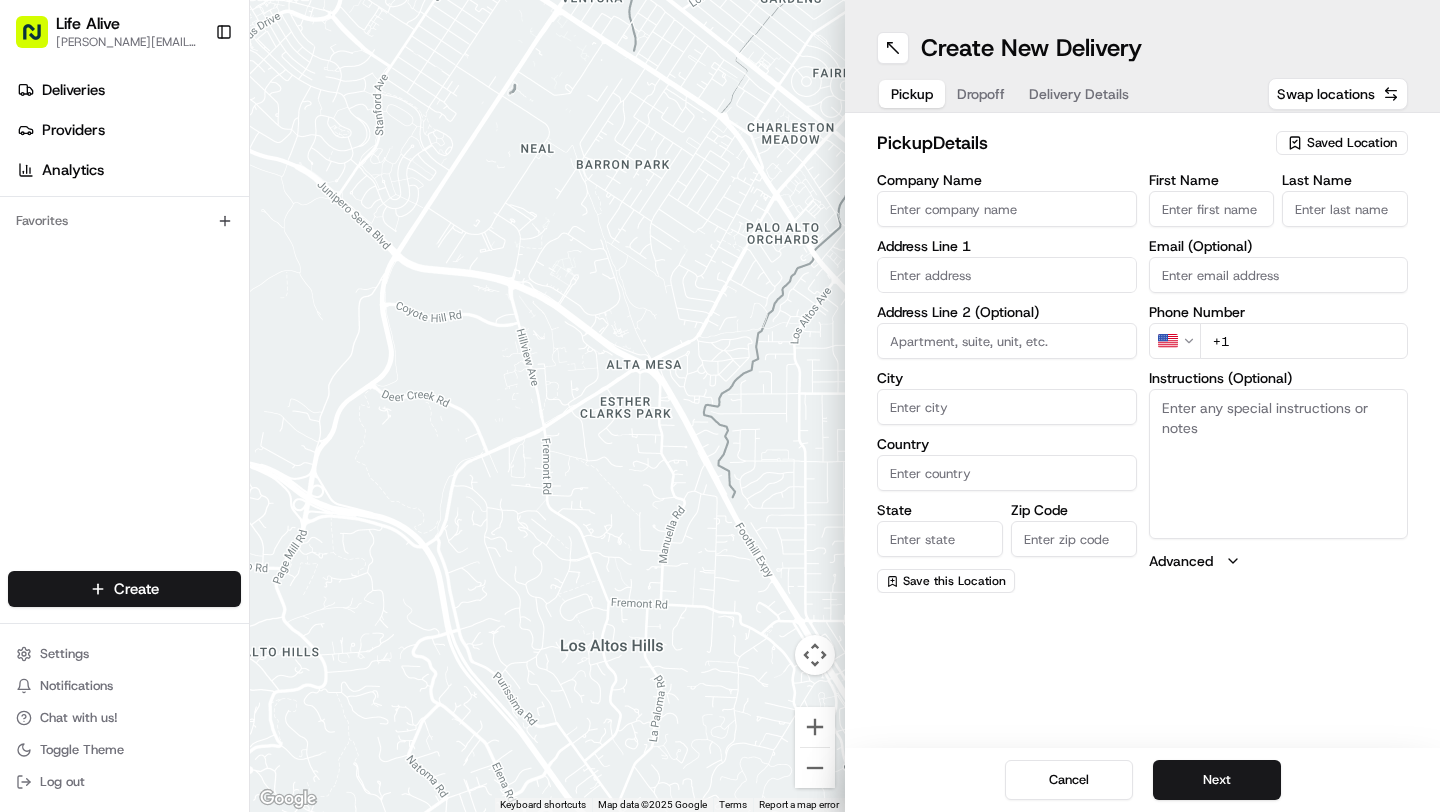click on "Company Name" at bounding box center [1007, 209] 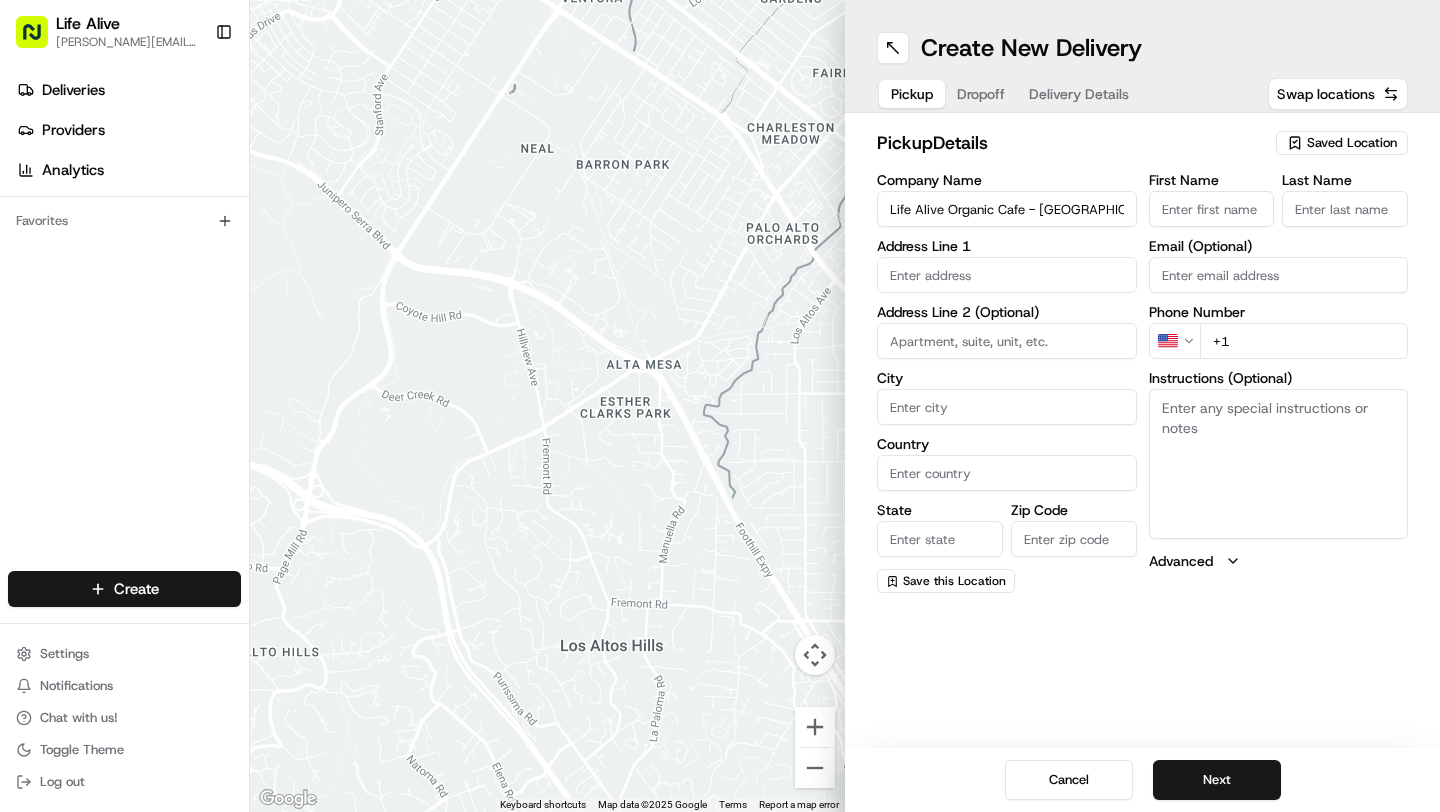 type on "[STREET_ADDRESS][US_STATE]" 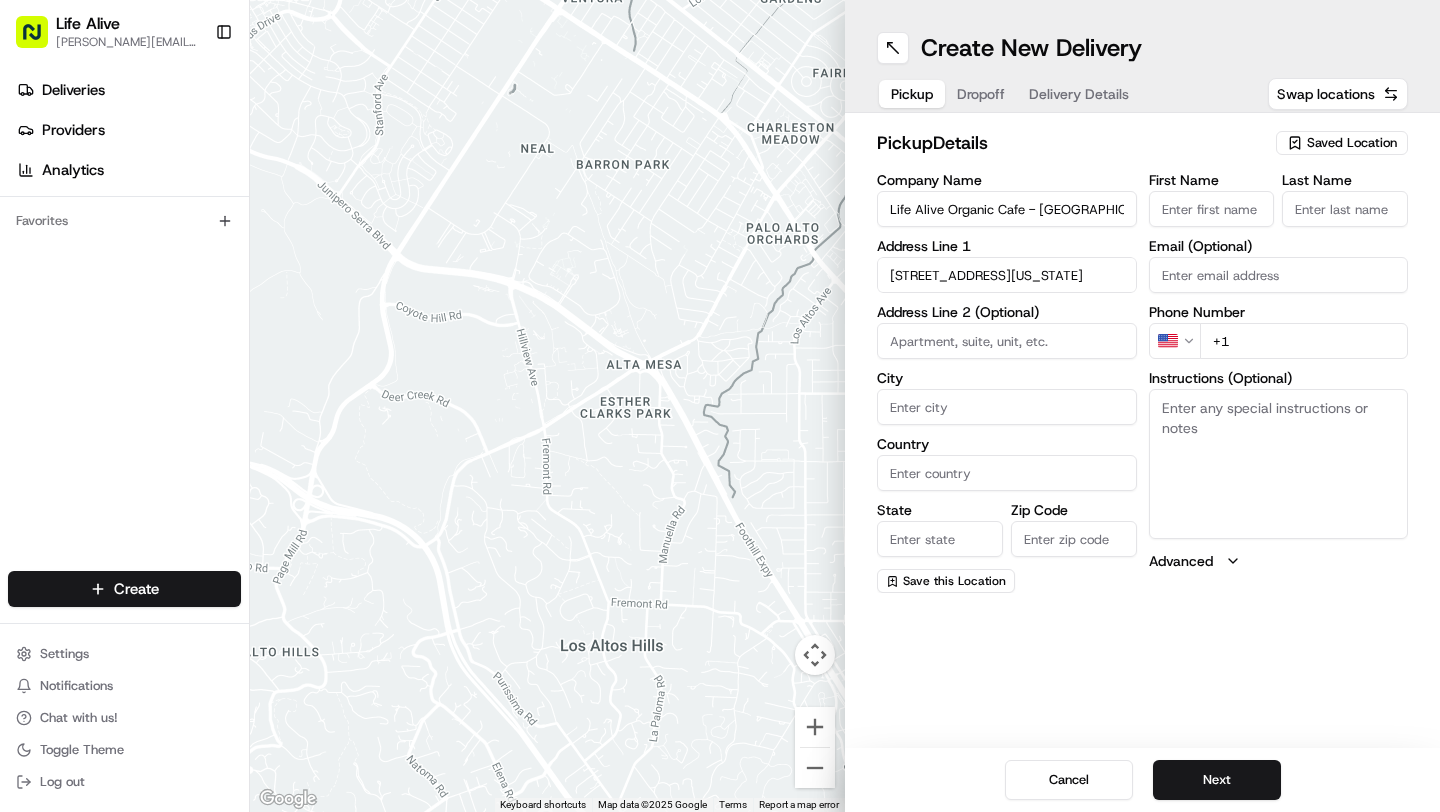 type on "[GEOGRAPHIC_DATA]" 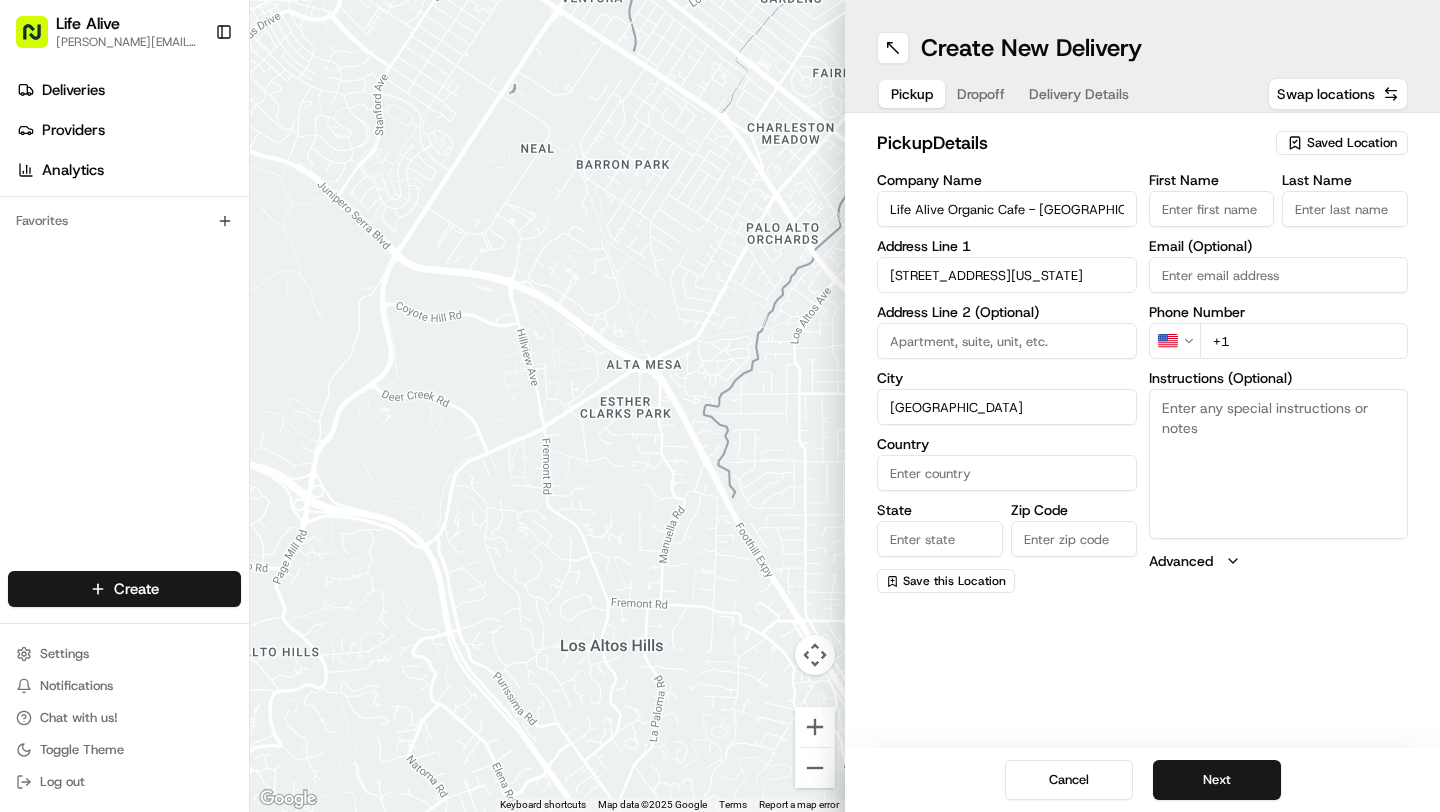 type on "[GEOGRAPHIC_DATA]" 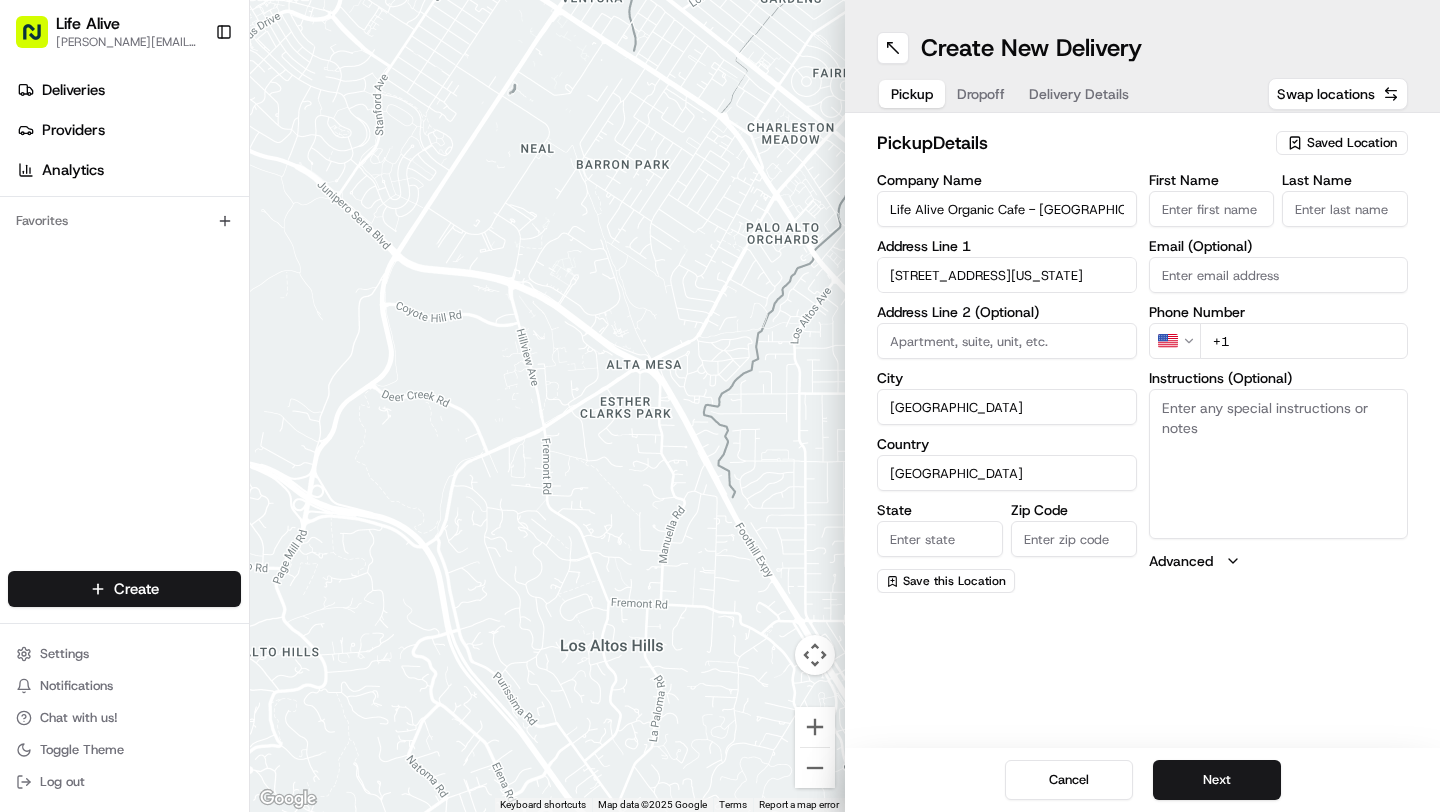 type on "MA" 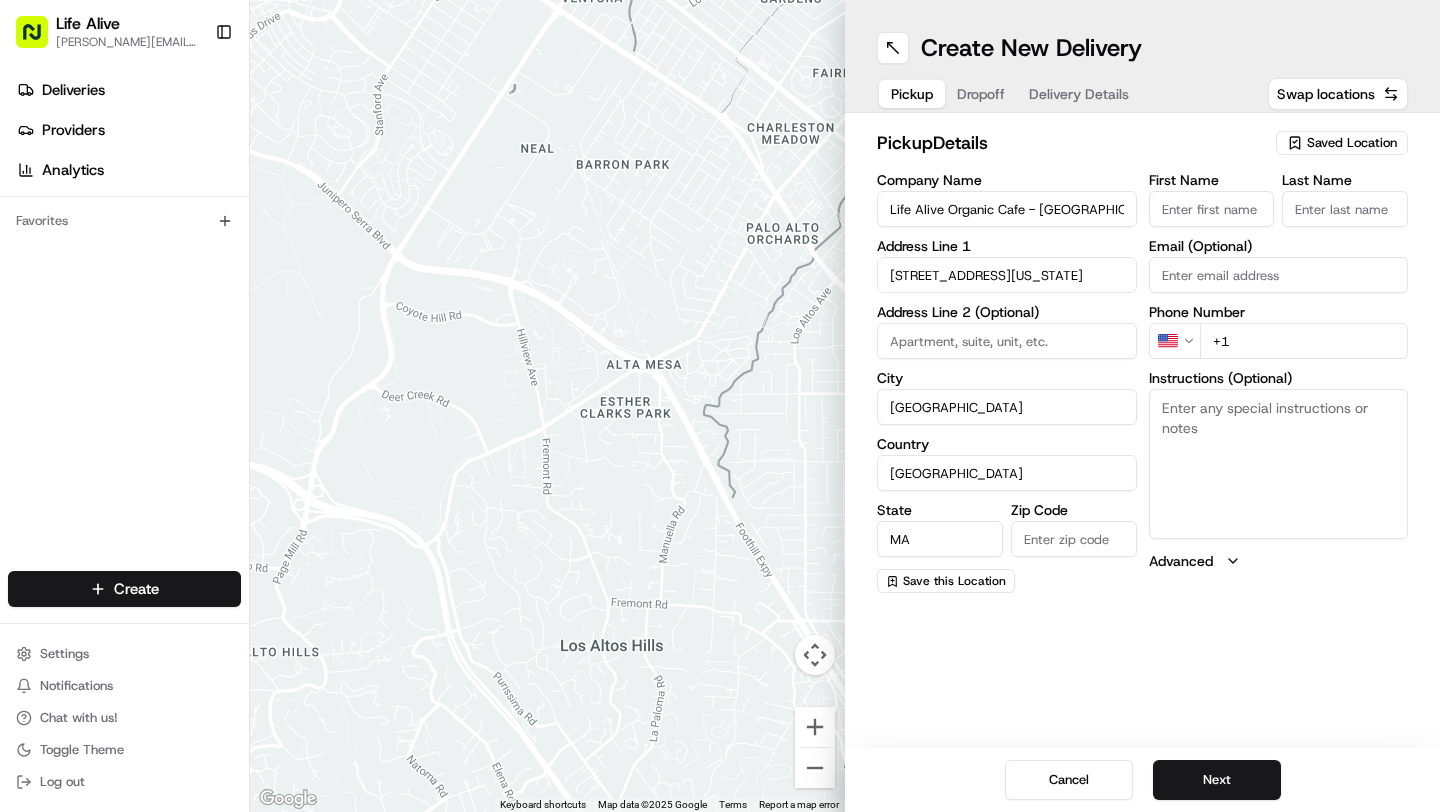 type on "02139" 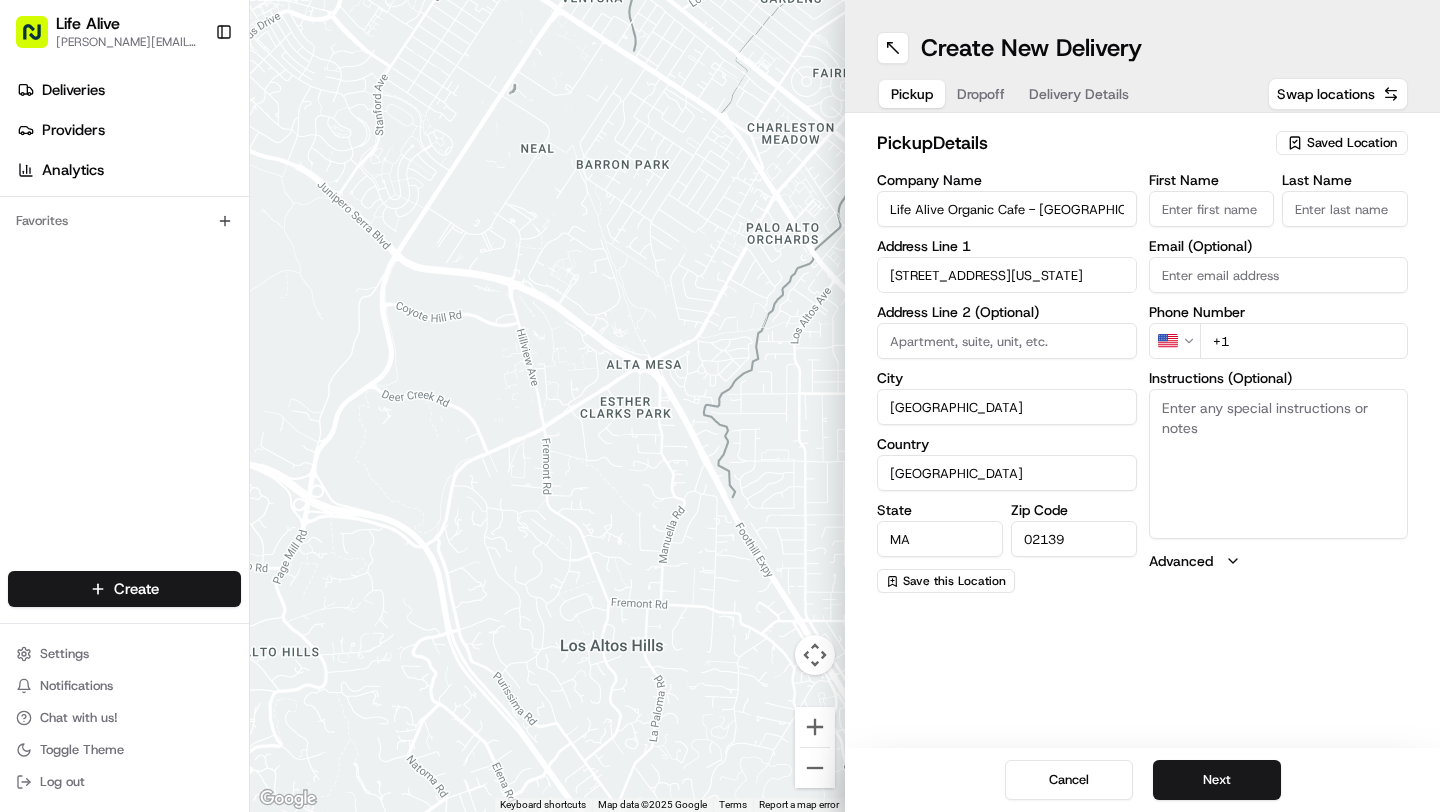 type on "[PERSON_NAME]" 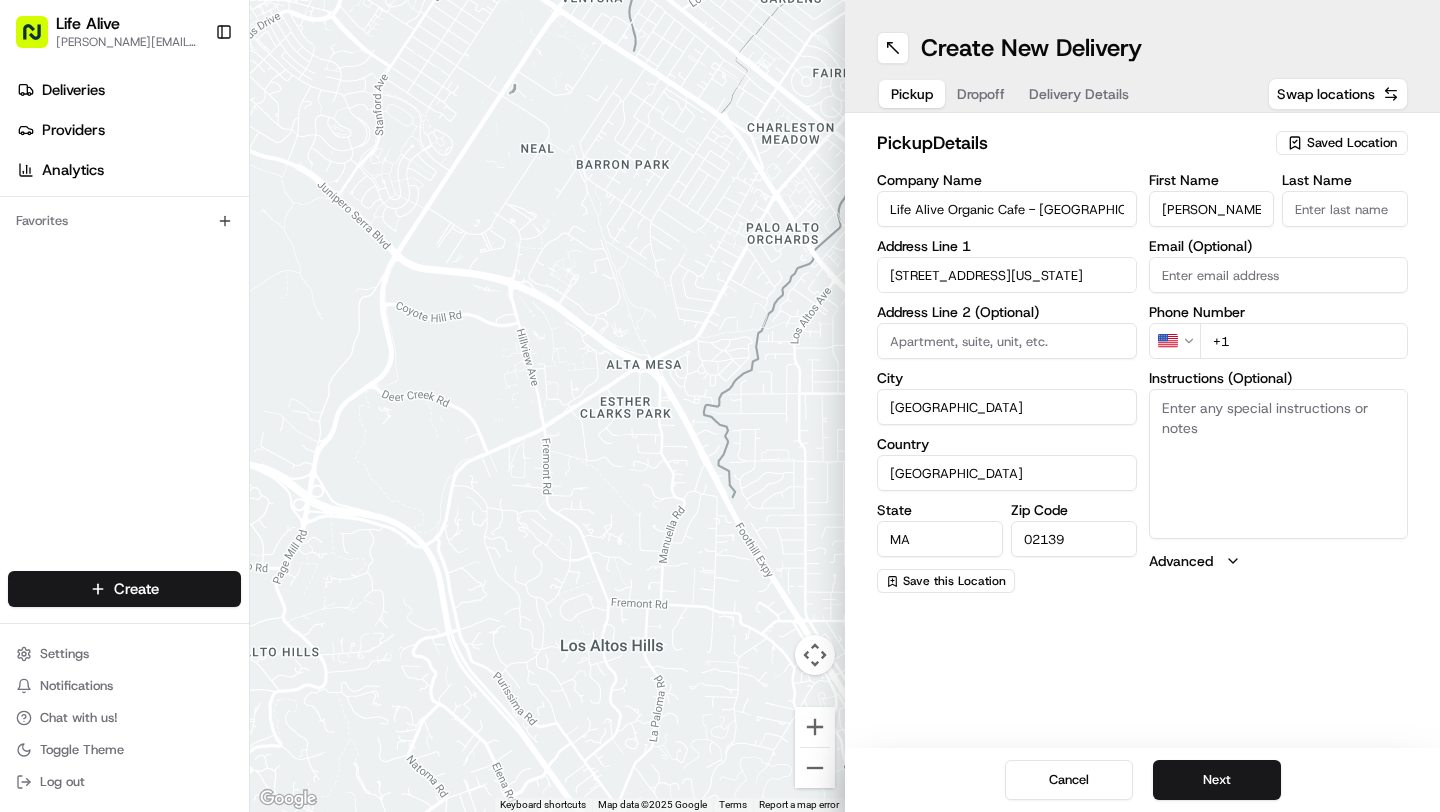 type on "Instasi" 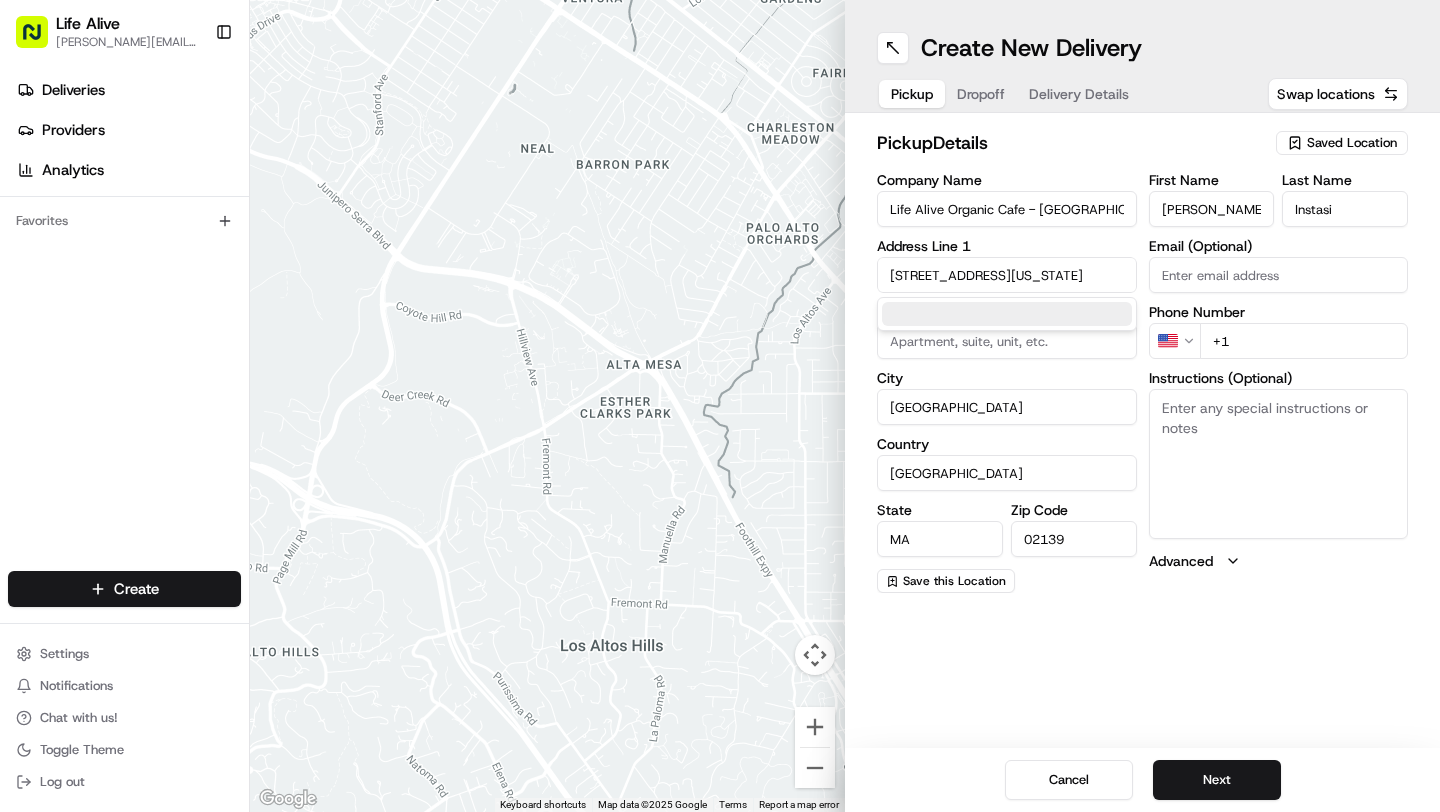 click on "+1" at bounding box center [1304, 341] 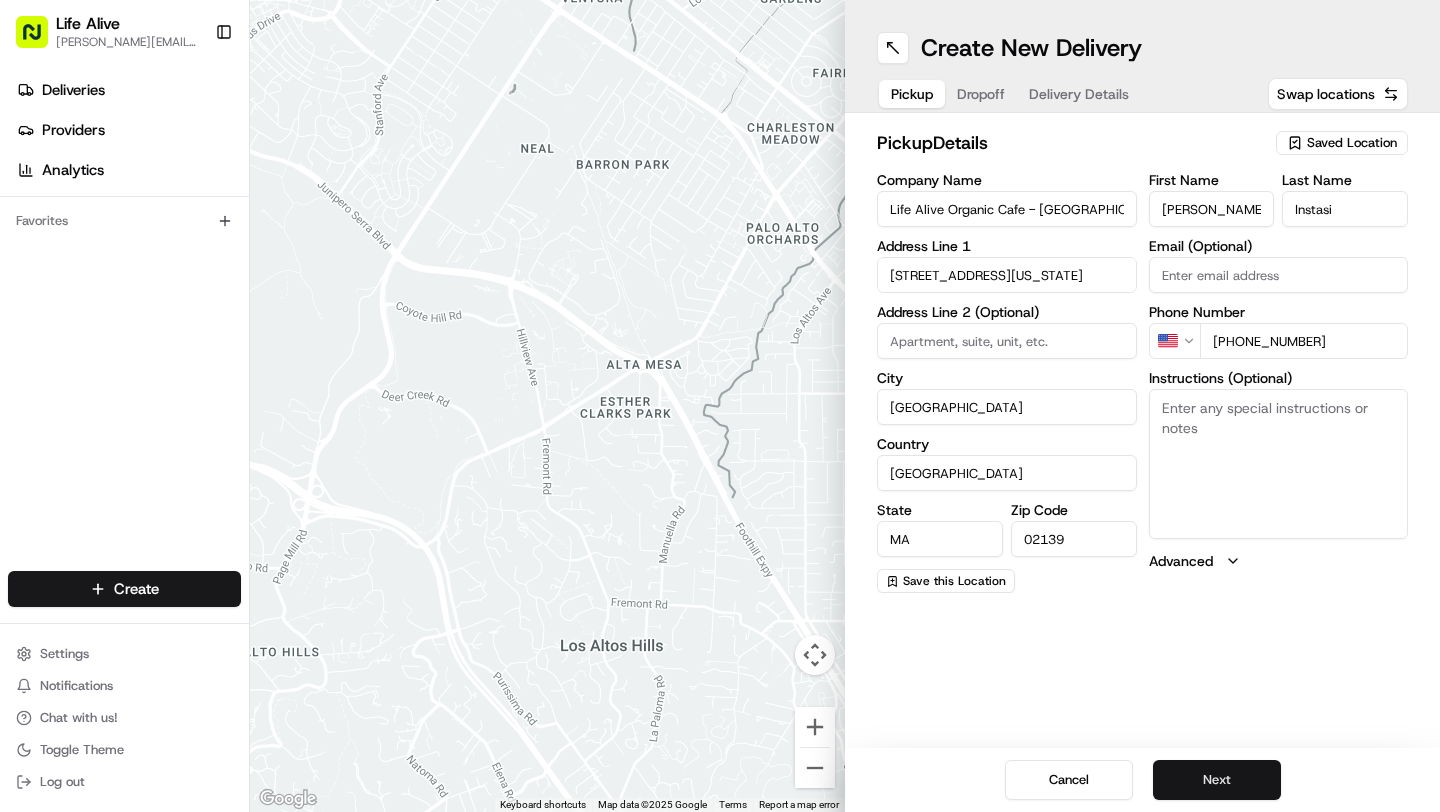 type on "[PHONE_NUMBER]" 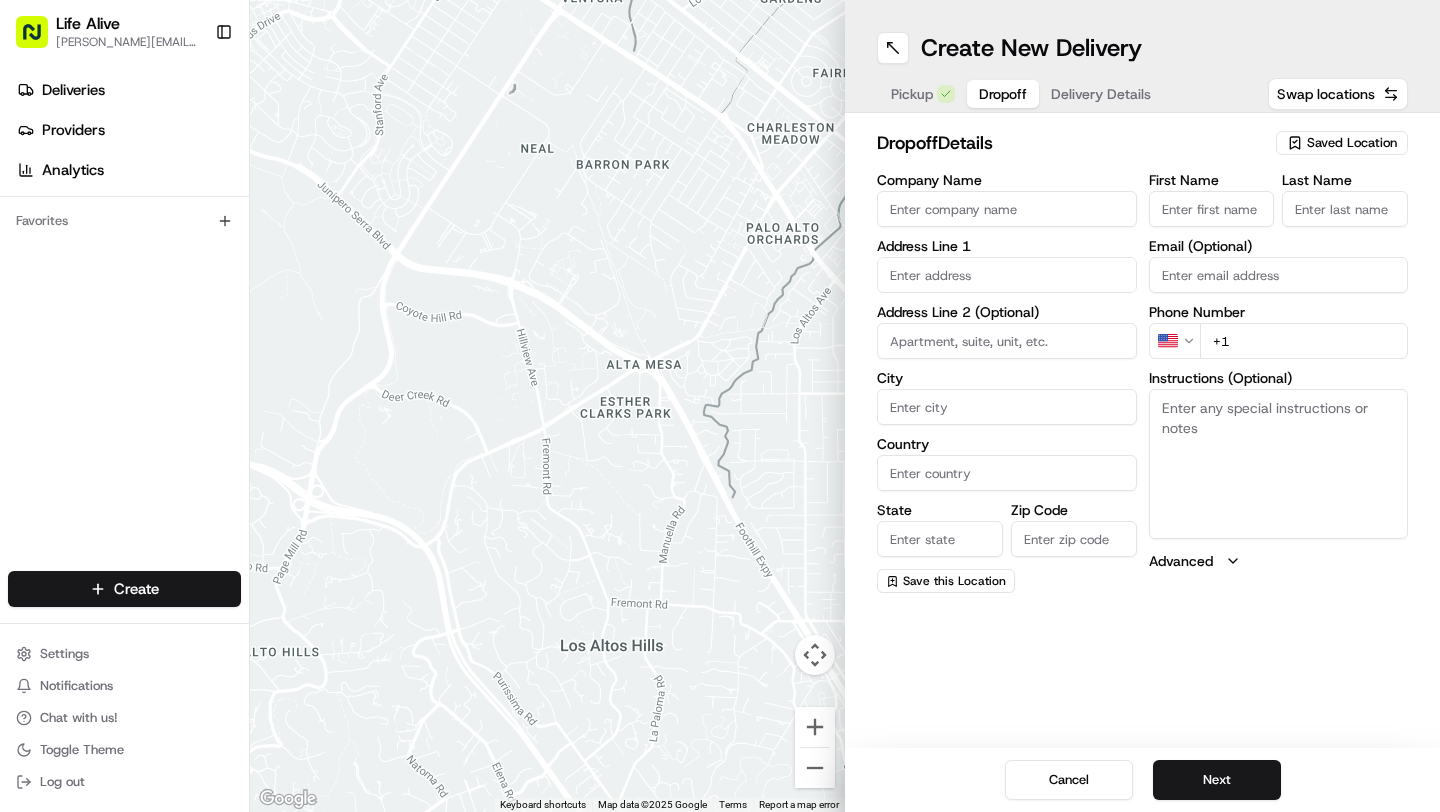click on "Company Name" at bounding box center (1007, 209) 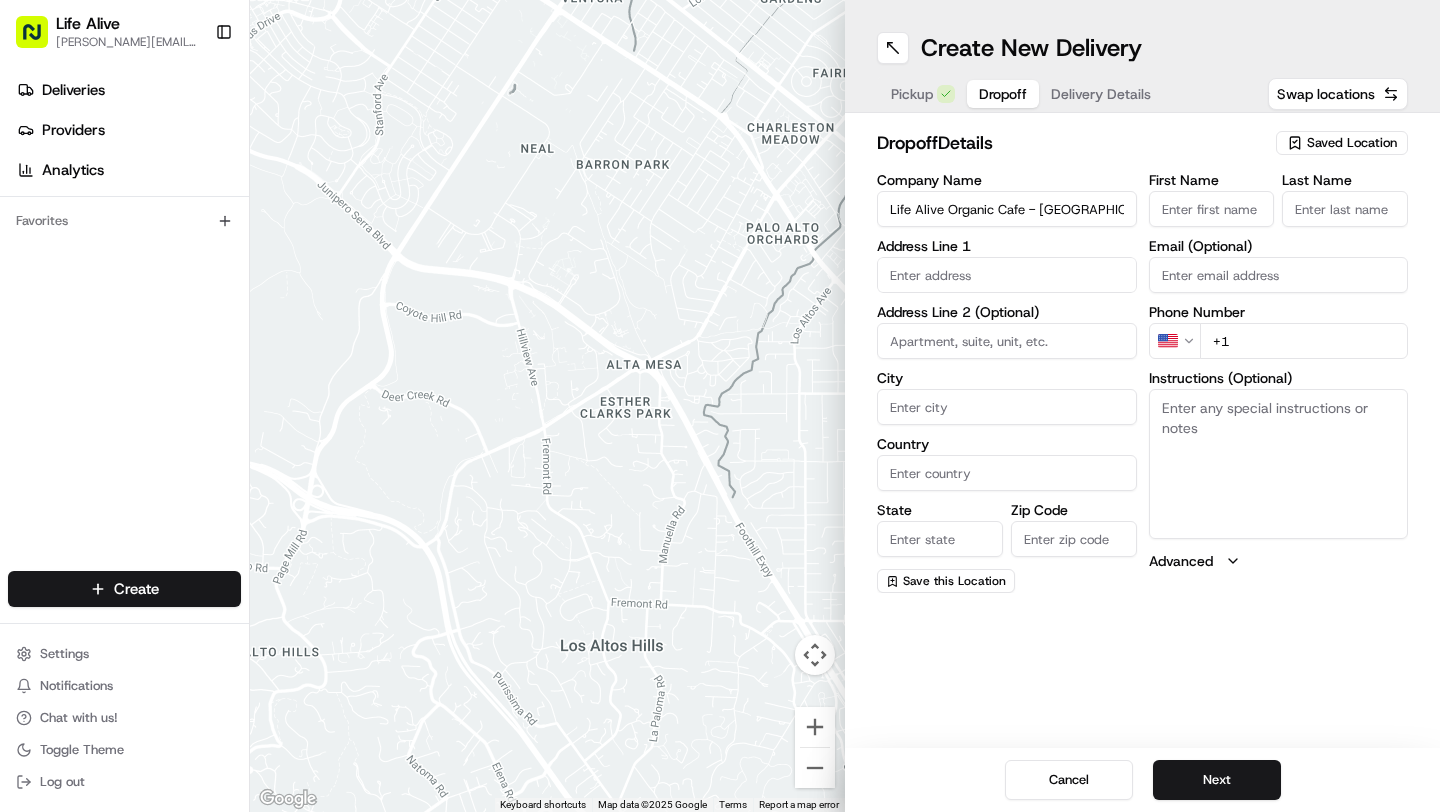 type on "[STREET_ADDRESS][PERSON_NAME]" 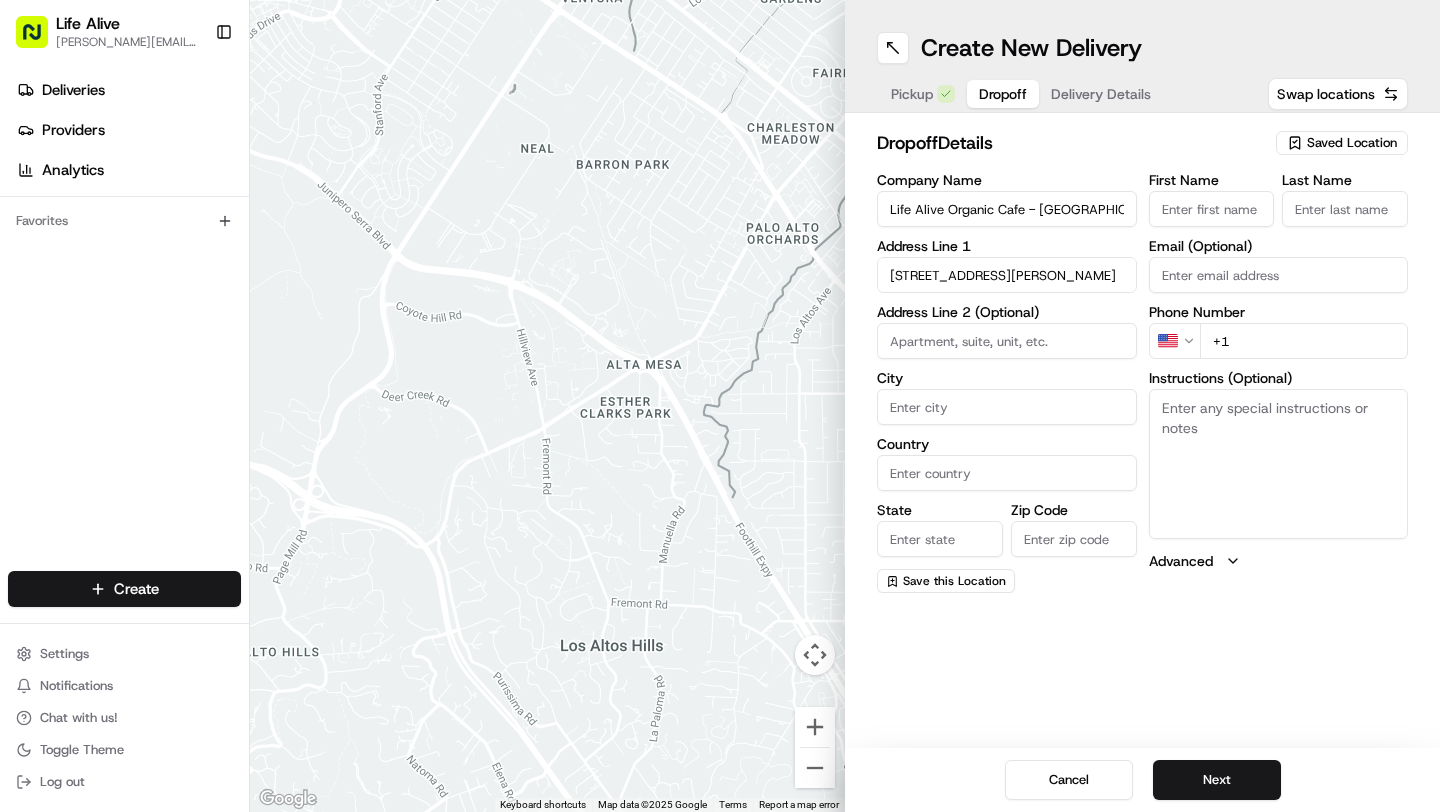 type on "[GEOGRAPHIC_DATA]" 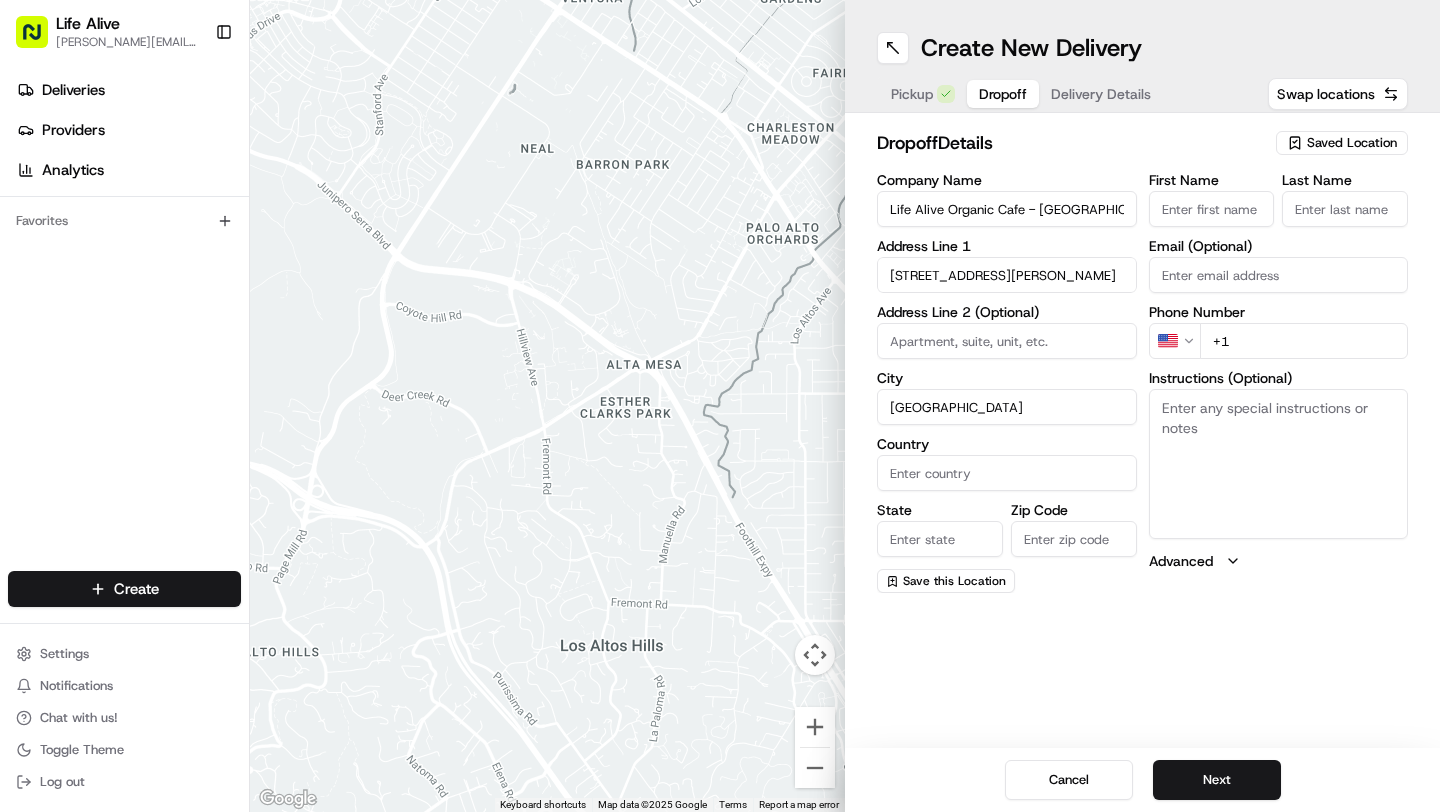 type on "[GEOGRAPHIC_DATA]" 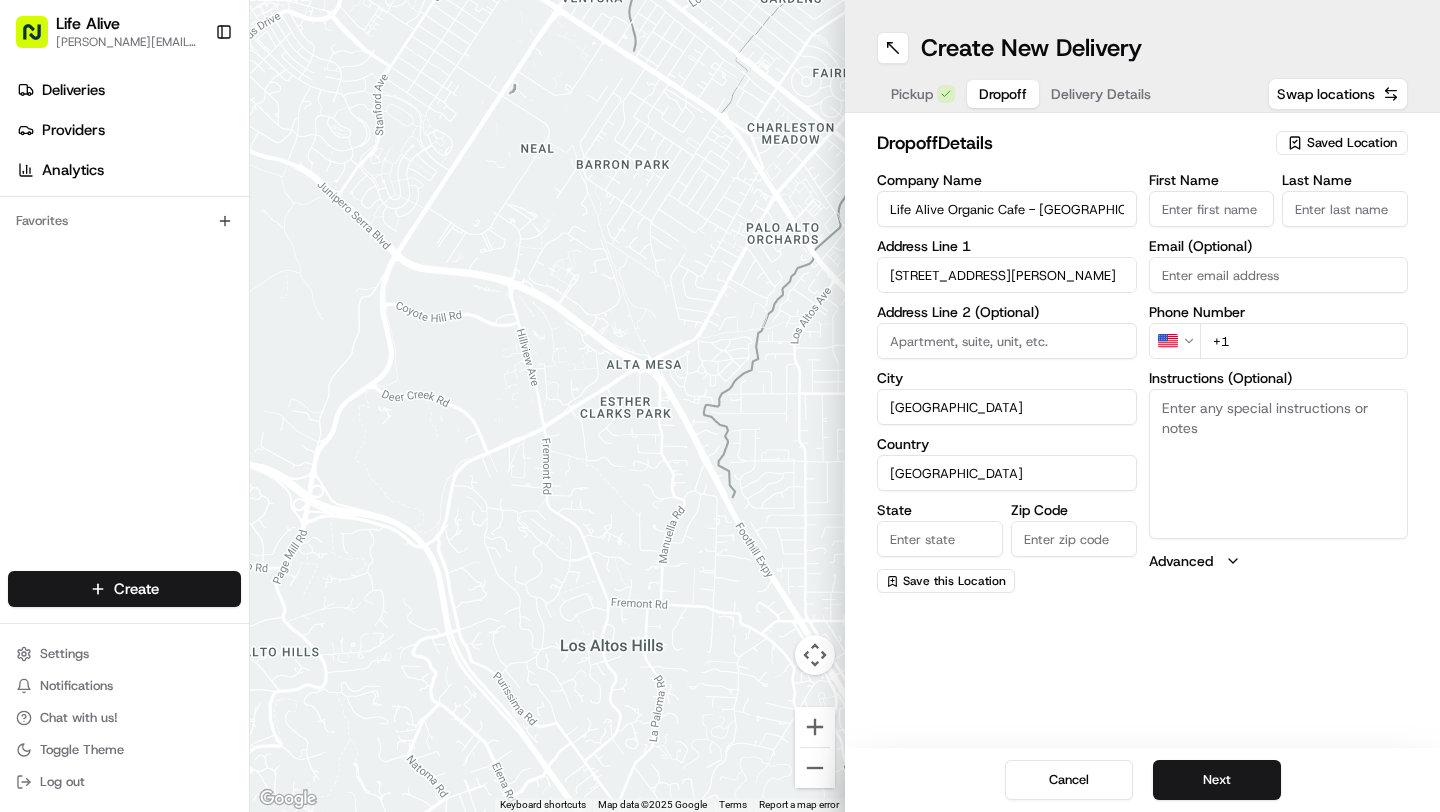 type on "MA" 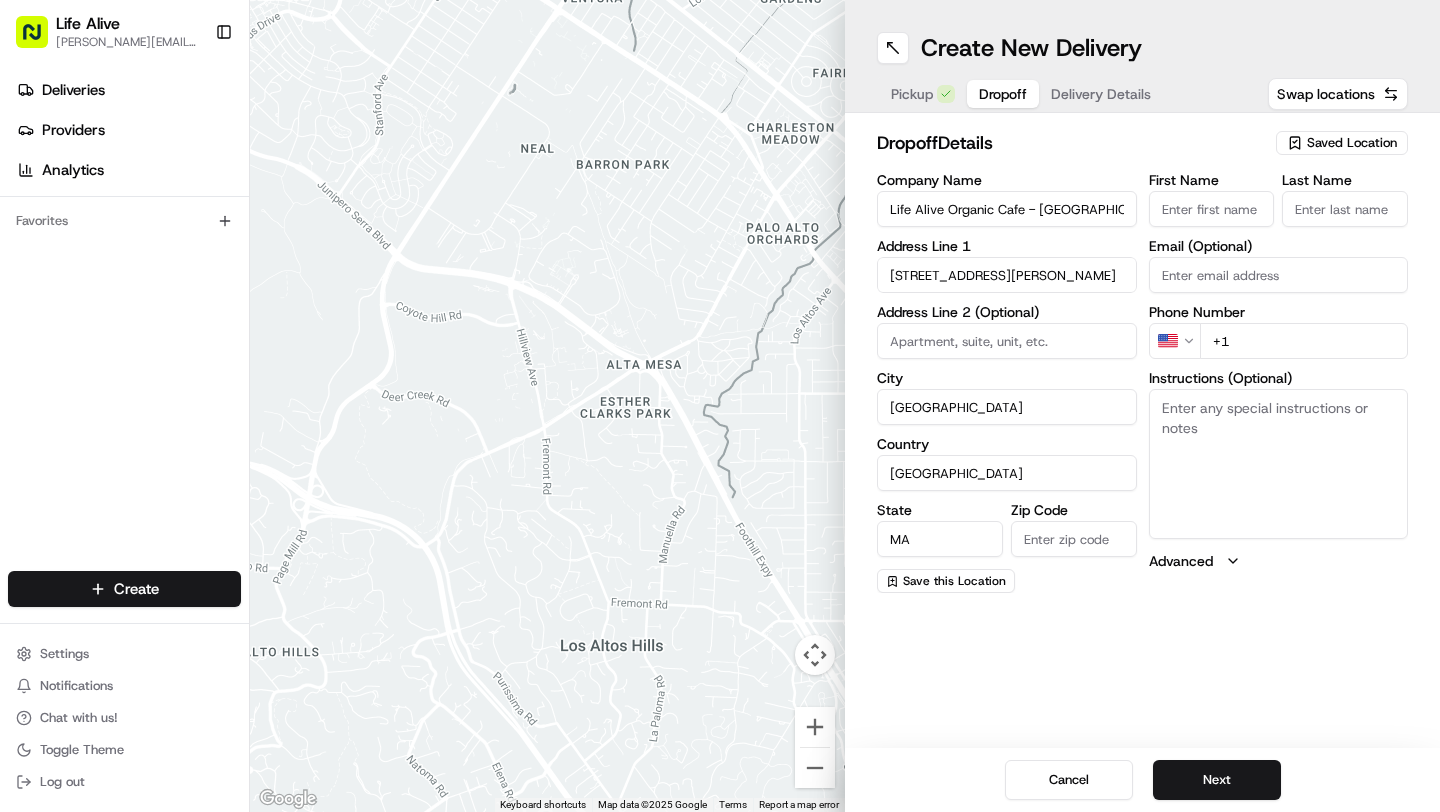 type on "02138" 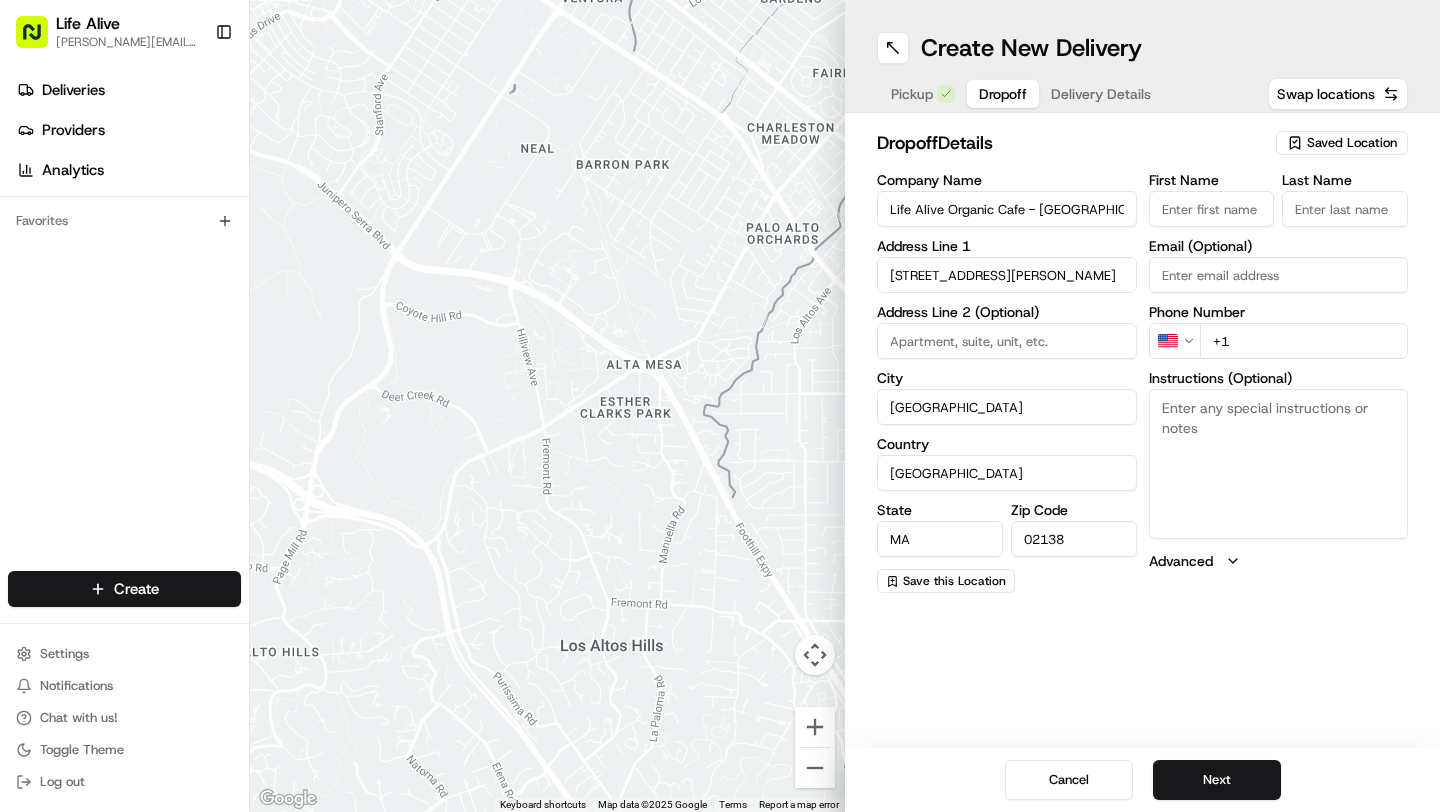 type on "Manager" 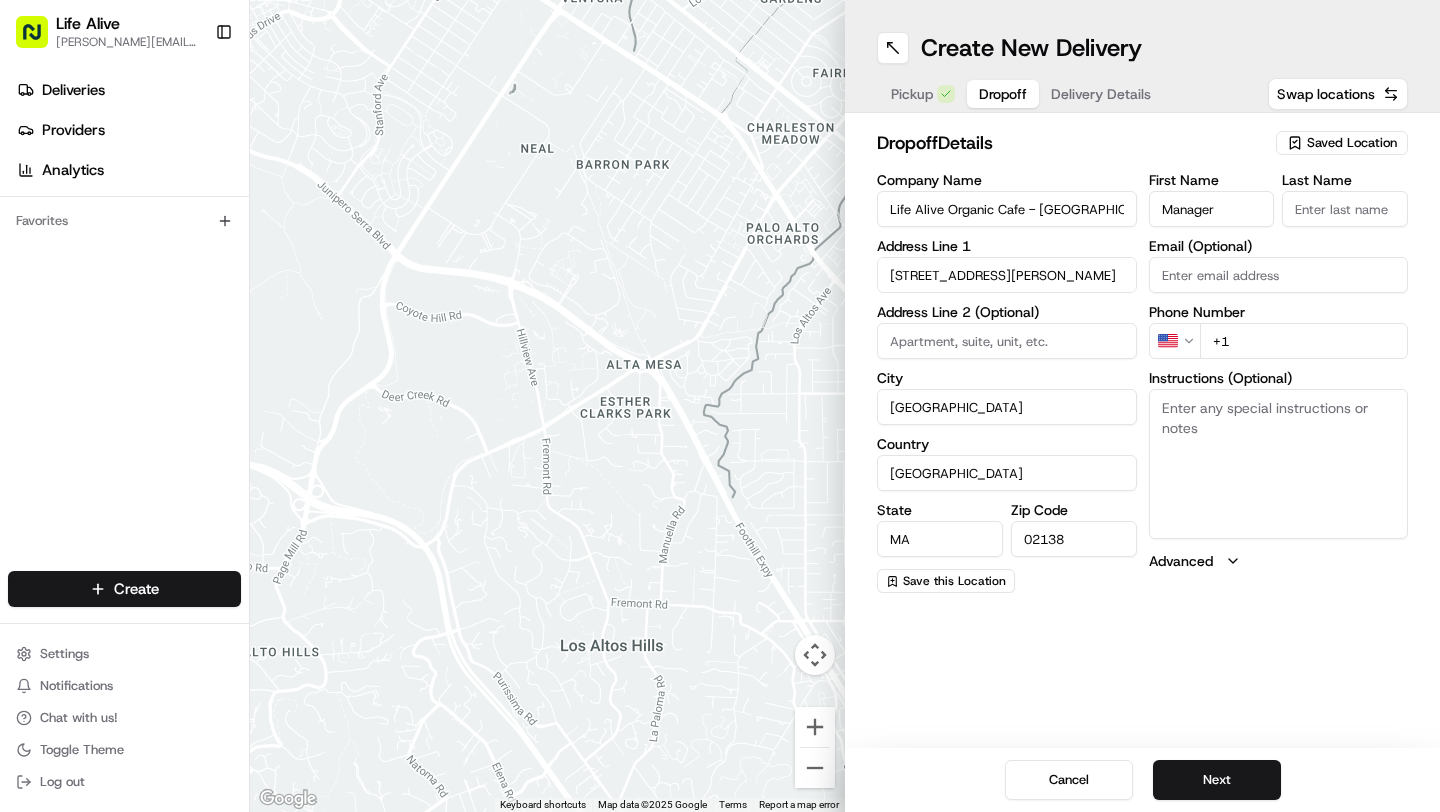 type on "Manager" 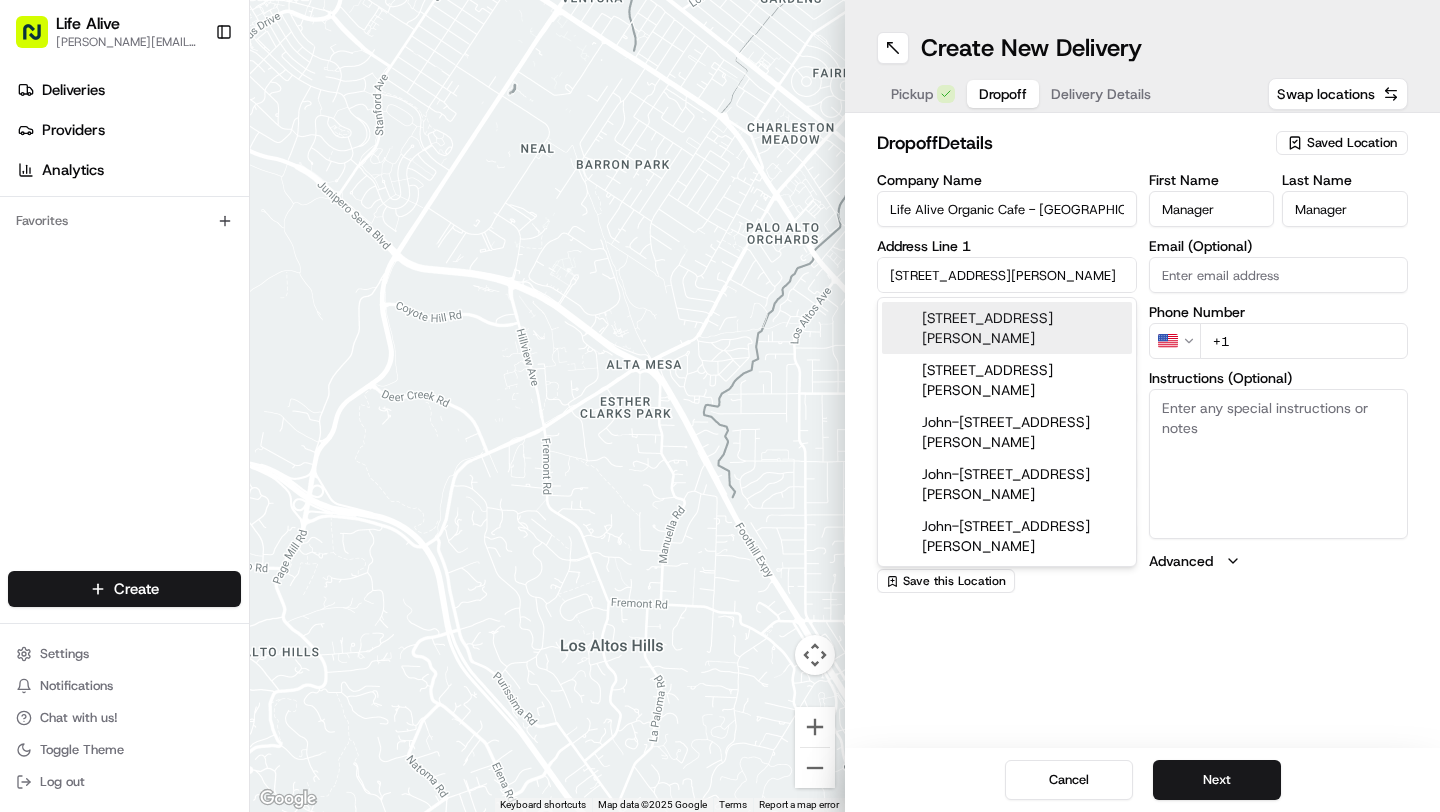 click on "+1" at bounding box center [1304, 341] 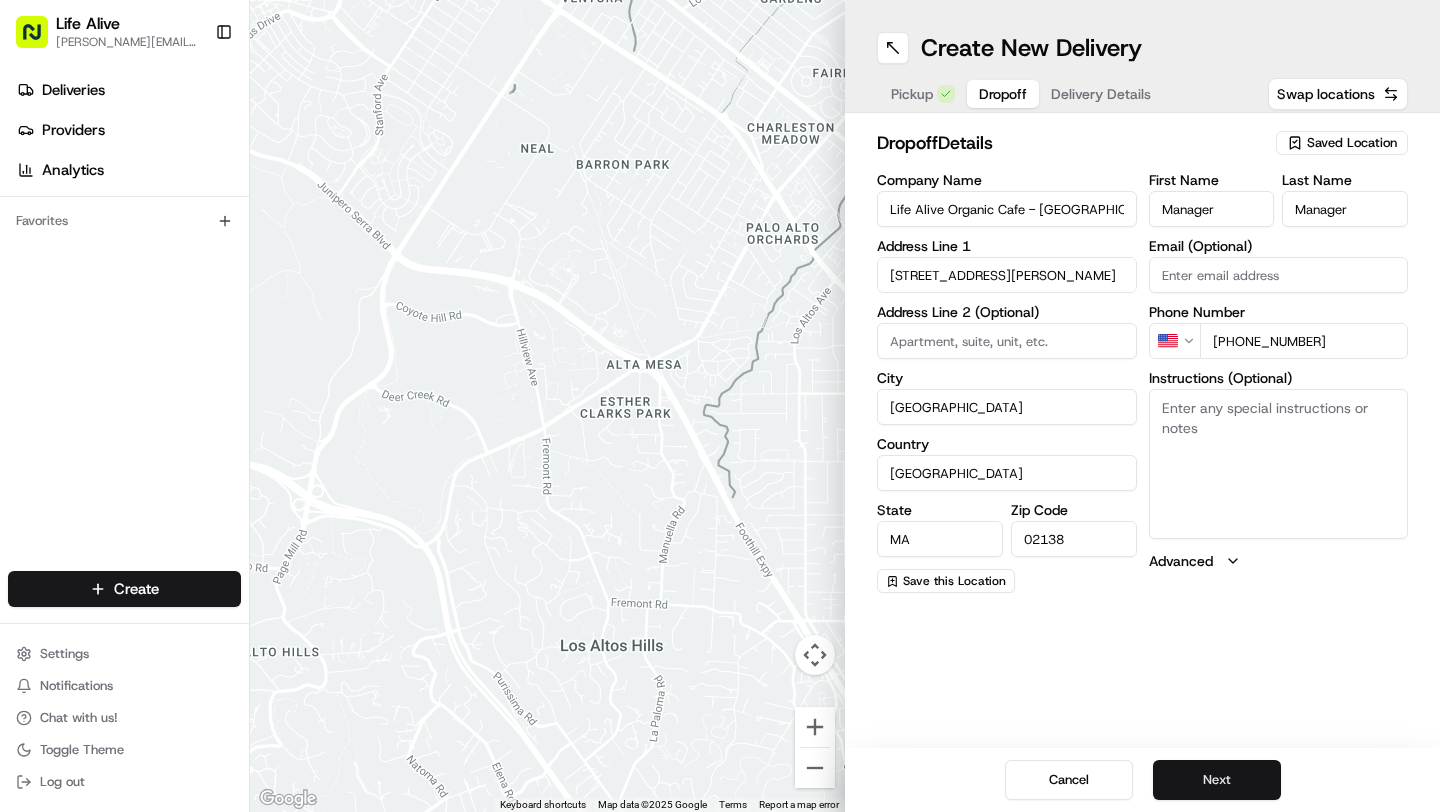 type on "[PHONE_NUMBER]" 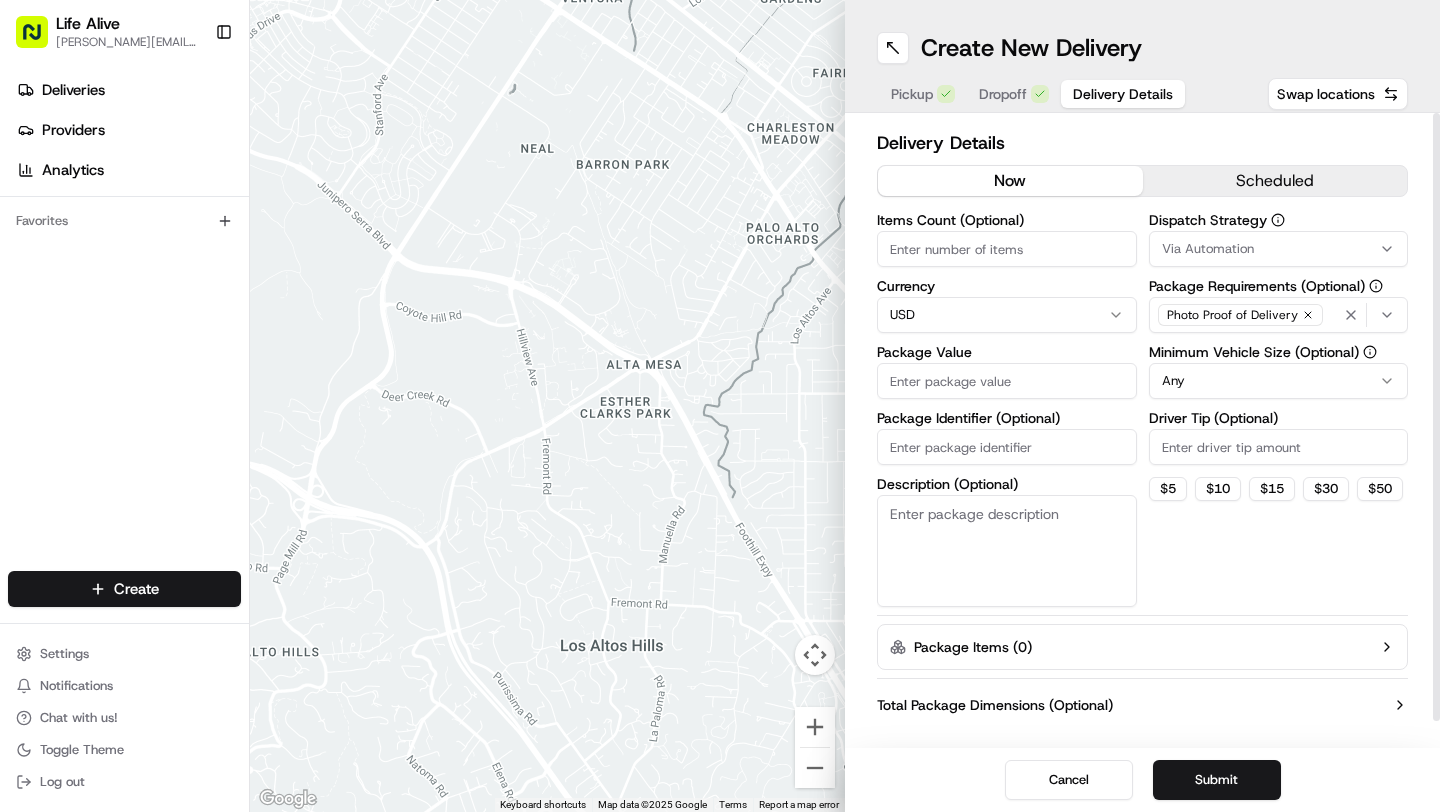 click on "Items Count (Optional)" at bounding box center [1007, 249] 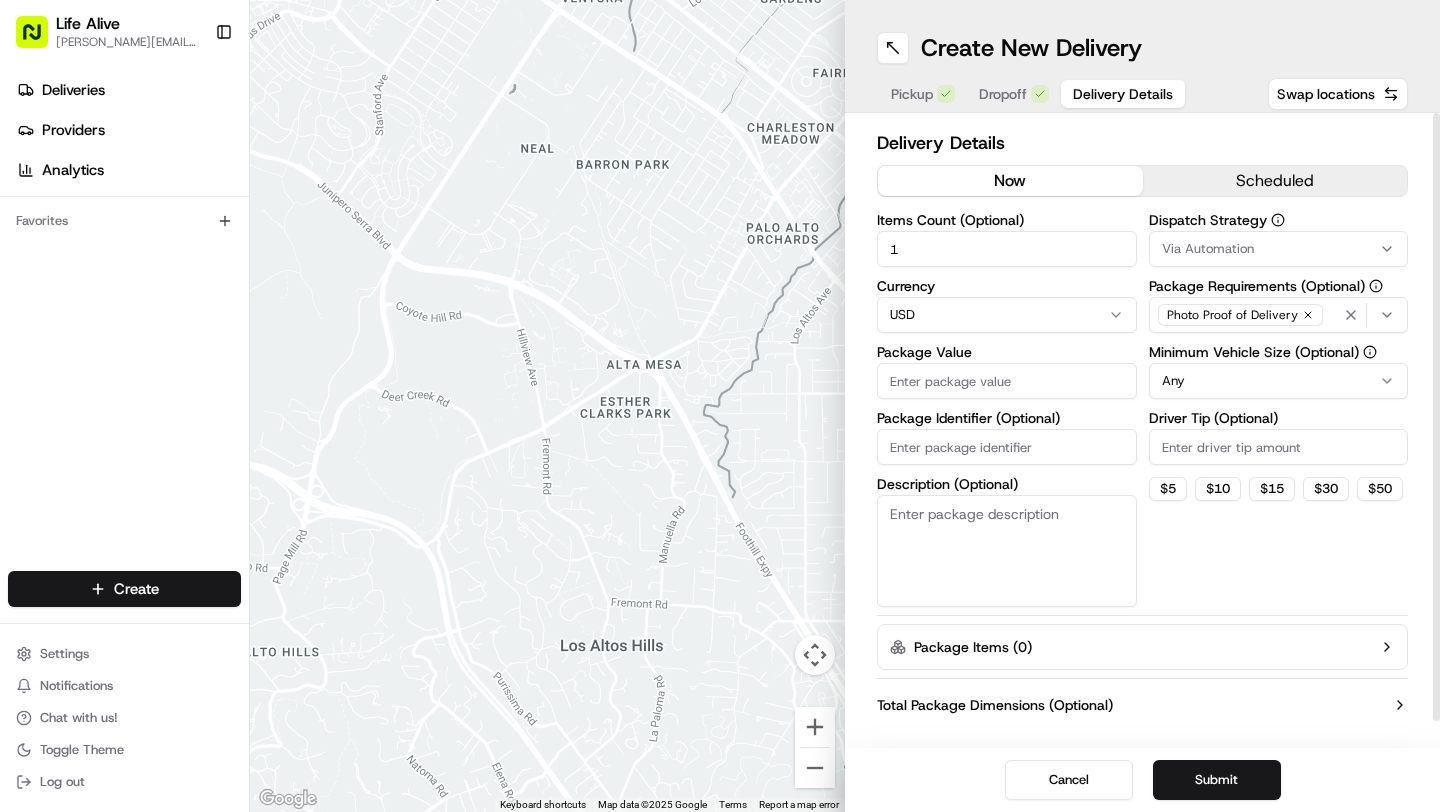 type on "1" 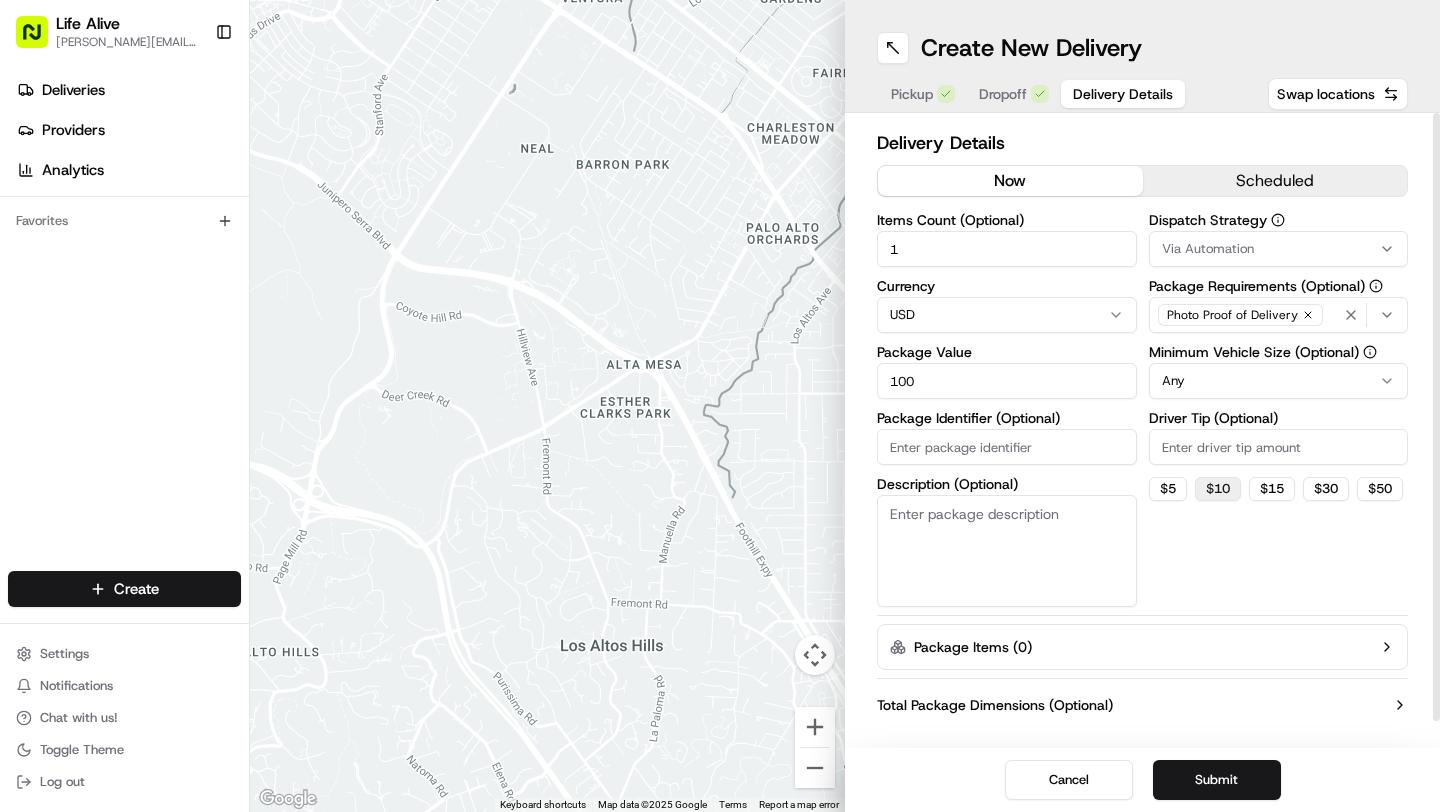 type on "100" 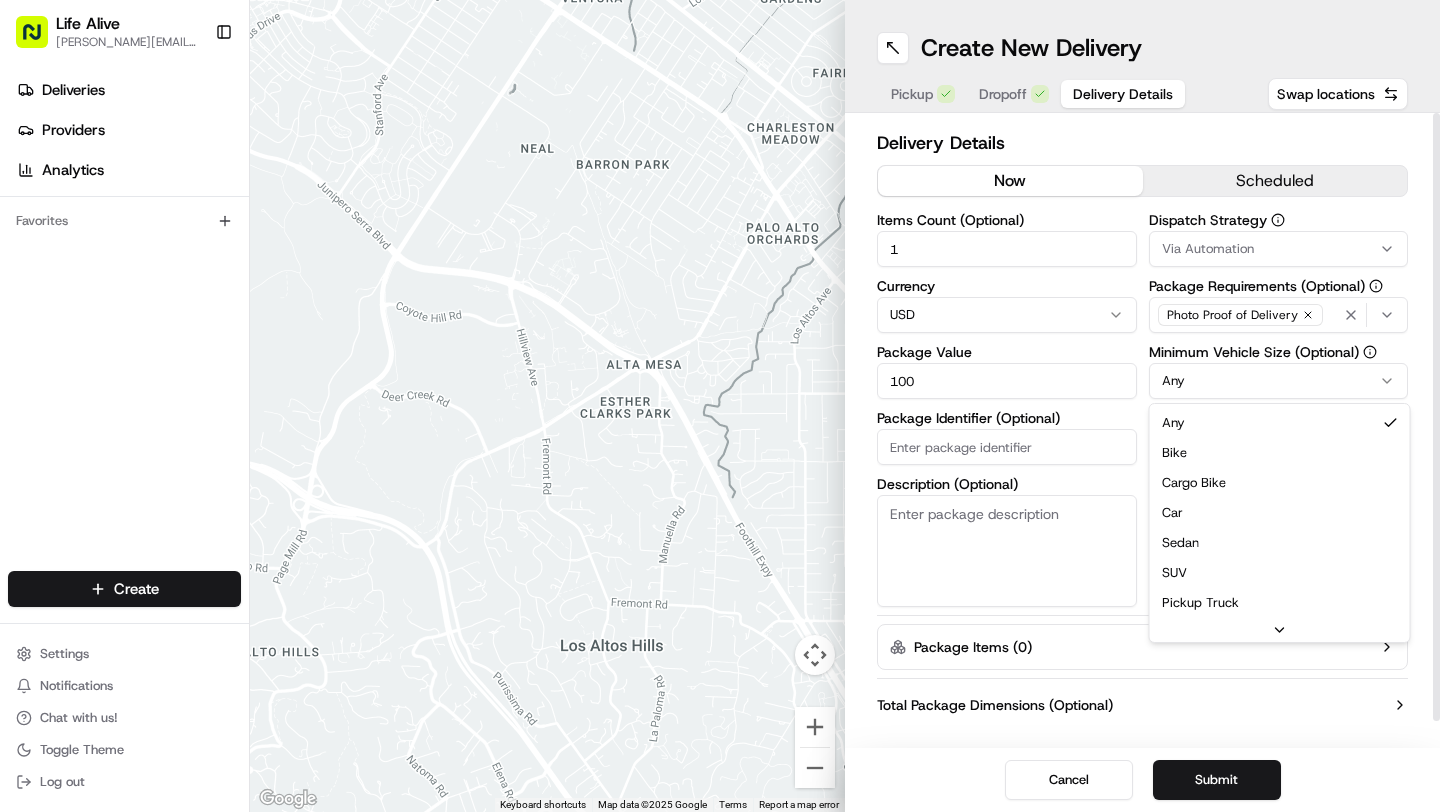 click on "Life Alive [PERSON_NAME][EMAIL_ADDRESS][DOMAIN_NAME] Toggle Sidebar Deliveries Providers Analytics Favorites Main Menu Members & Organization Organization Users Roles Preferences Customization Tracking Orchestration Automations Dispatch Strategy Locations Pickup Locations Dropoff Locations Billing Billing Refund Requests Integrations Notification Triggers Webhooks API Keys Request Logs Create Settings Notifications Chat with us! Toggle Theme Log out ← Move left → Move right ↑ Move up ↓ Move down + Zoom in - Zoom out Home Jump left by 75% End Jump right by 75% Page Up Jump up by 75% Page Down Jump down by 75% Keyboard shortcuts Map Data Map data ©2025 Google Map data ©2025 Google 500 m  Click to toggle between metric and imperial units Terms Report a map error Create New Delivery Pickup Dropoff Delivery Details Swap locations Delivery Details now scheduled Items Count (Optional) 1 Currency USD Package Value 100 Package Identifier (Optional) Description (Optional) Dispatch Strategy Via Automation Any Any" at bounding box center [720, 406] 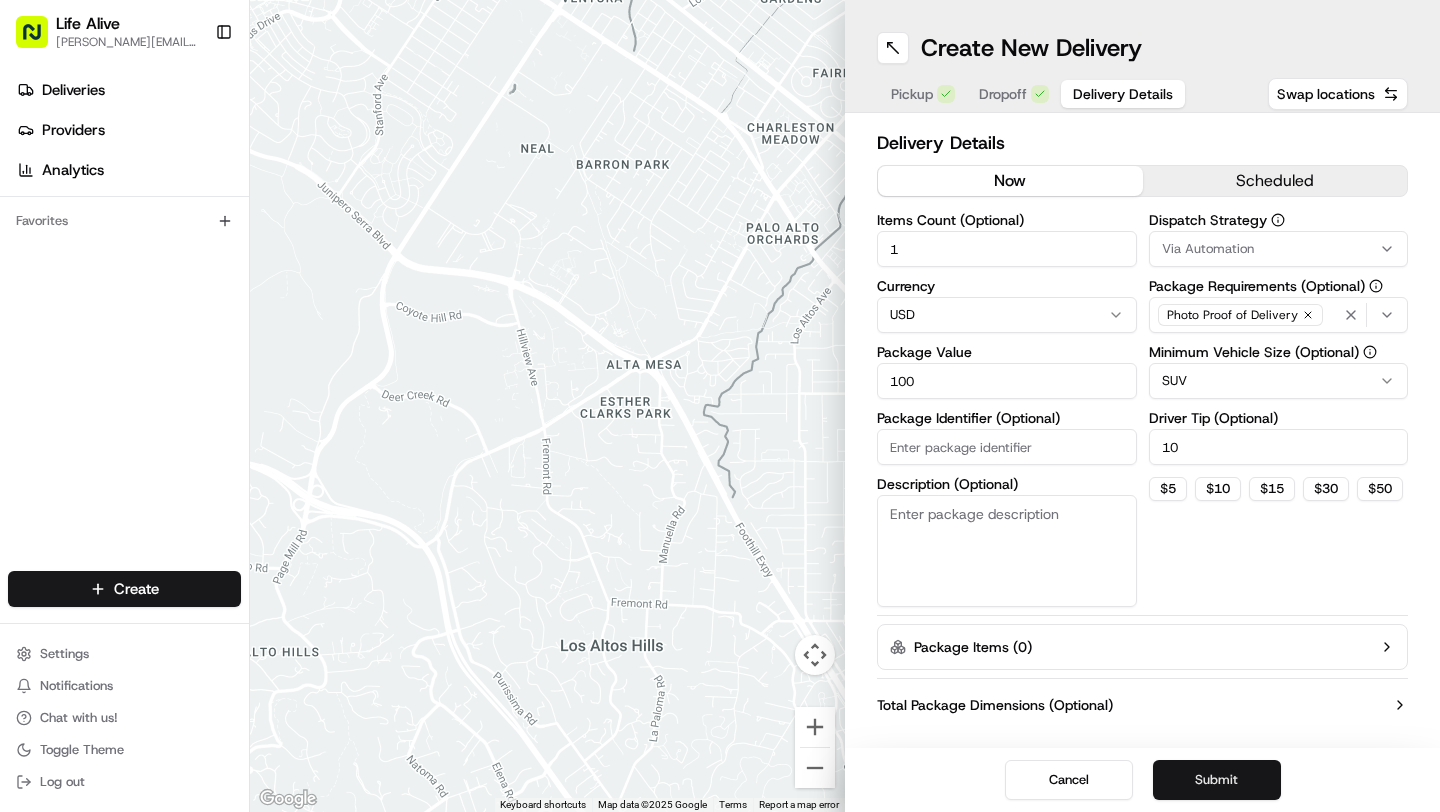 click on "Submit" at bounding box center (1217, 780) 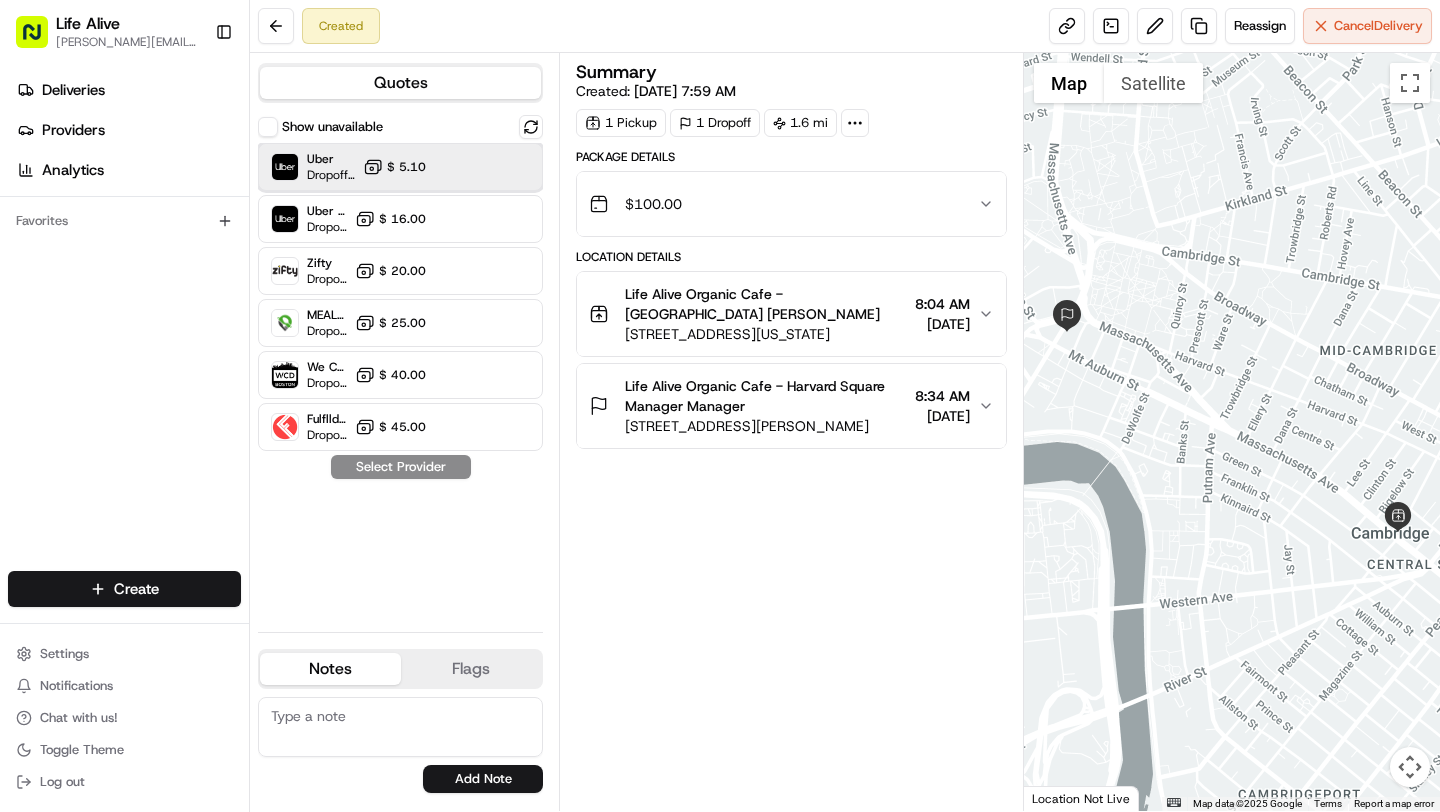 click on "Uber Dropoff ETA   28 minutes $   5.10" at bounding box center (400, 167) 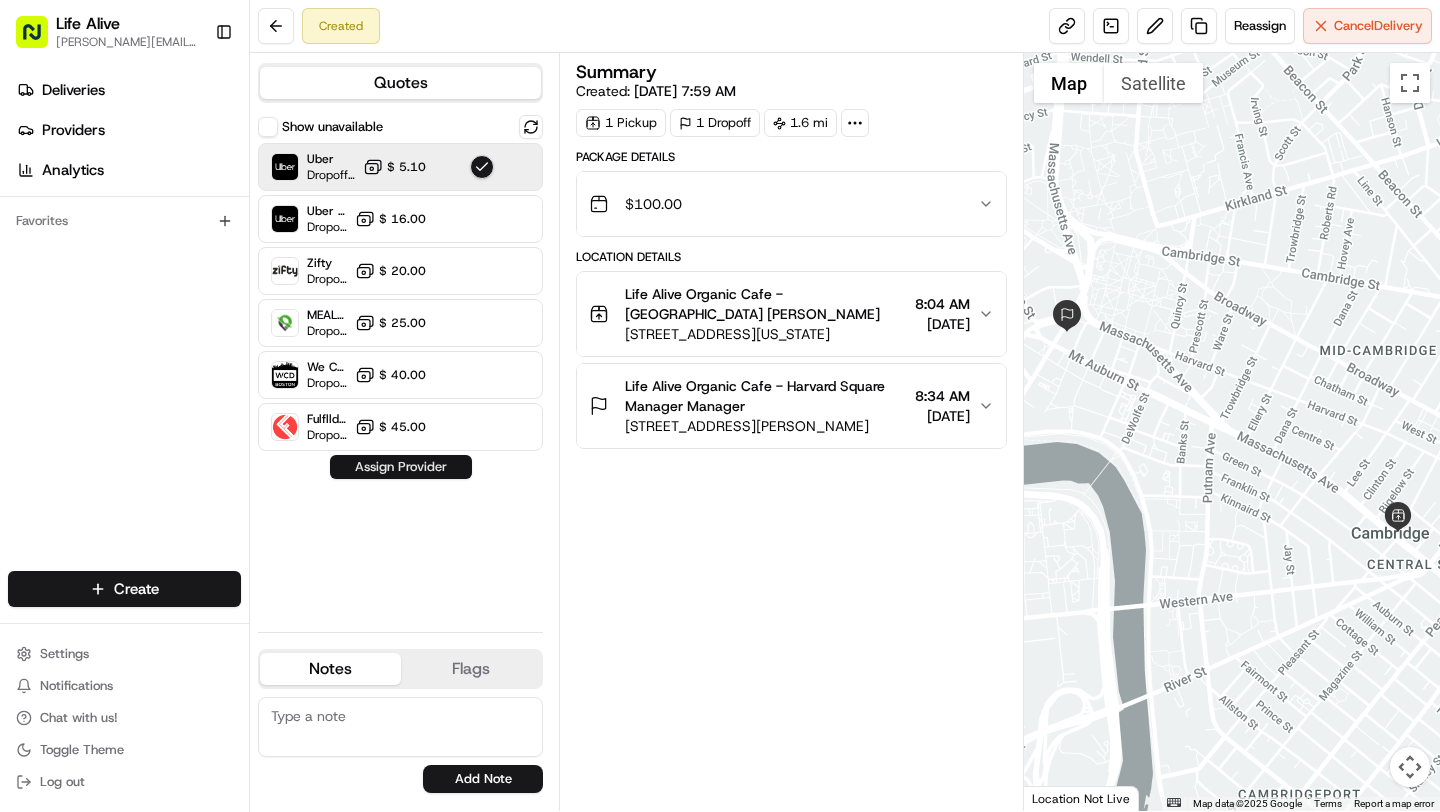 click on "Assign Provider" at bounding box center [401, 467] 